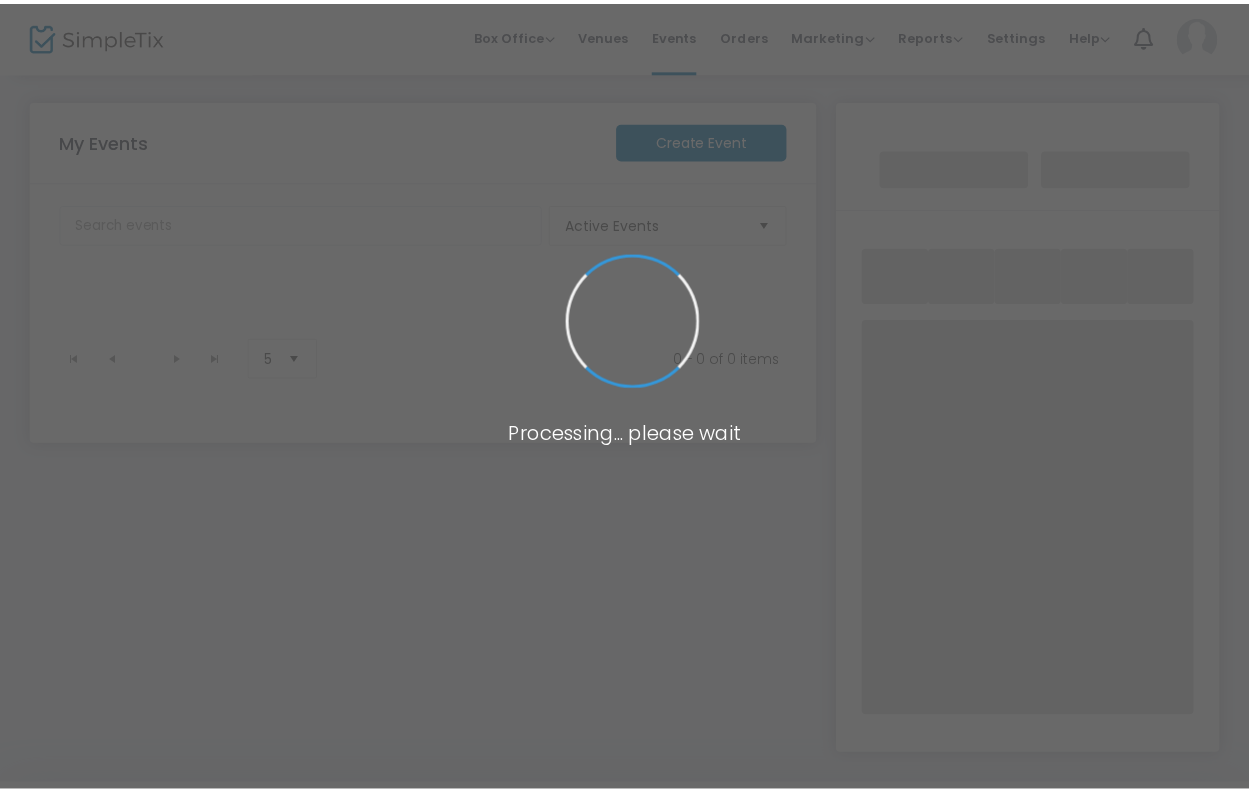 scroll, scrollTop: 0, scrollLeft: 0, axis: both 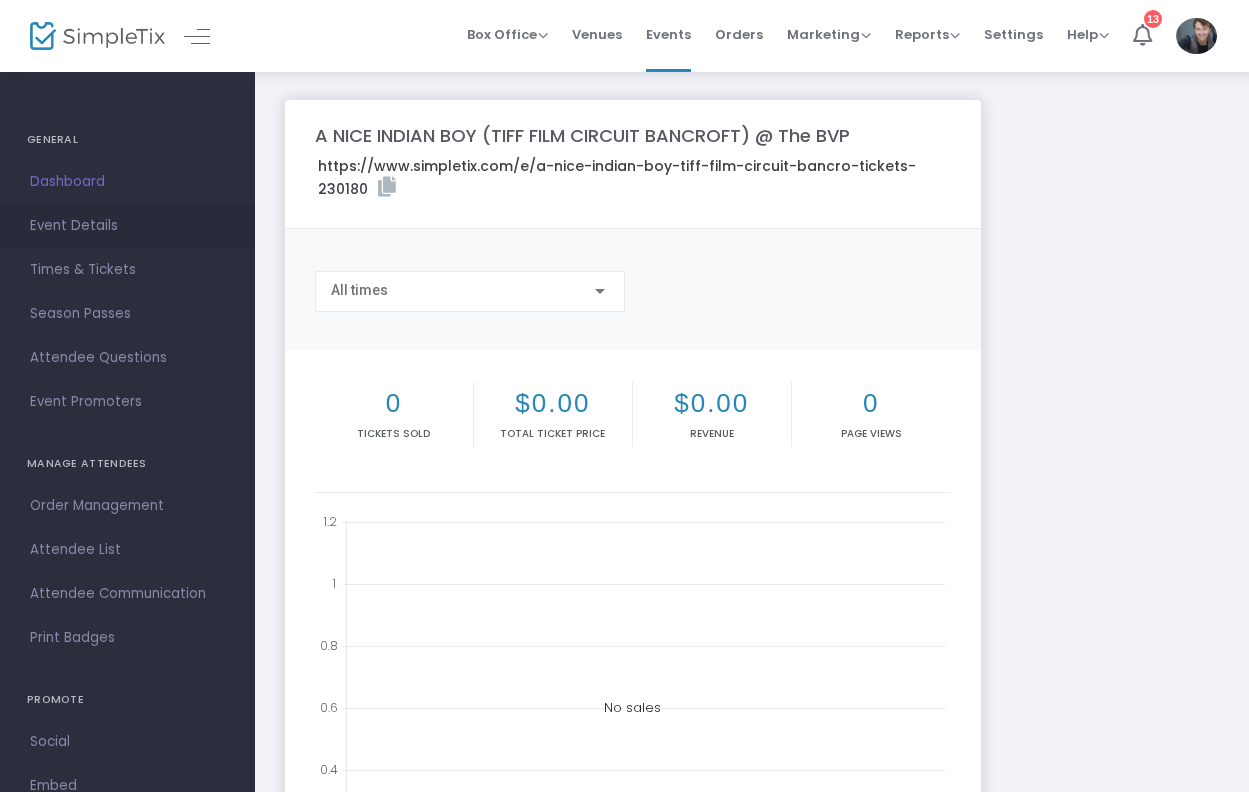 click on "Event Details" at bounding box center (127, 226) 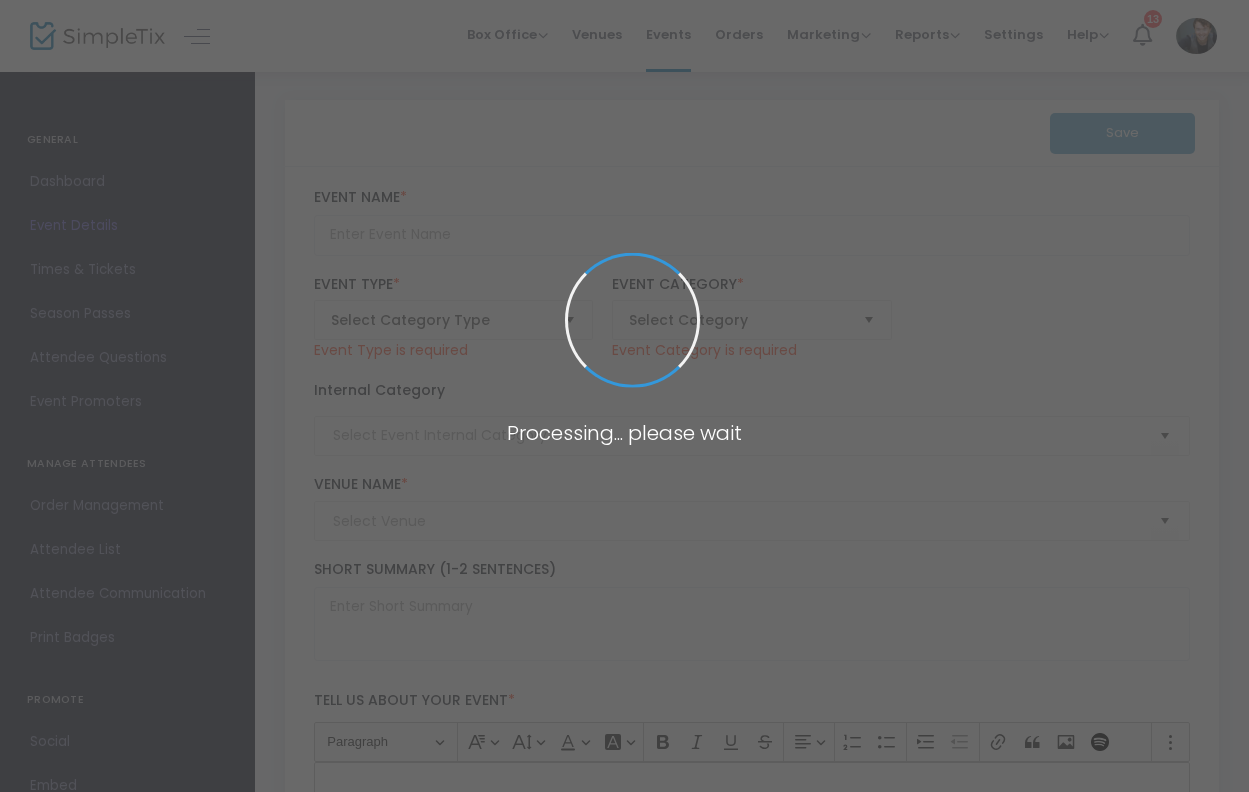 type on "A NICE INDIAN BOY (TIFF FILM CIRCUIT BANCROFT) @ The BVP" 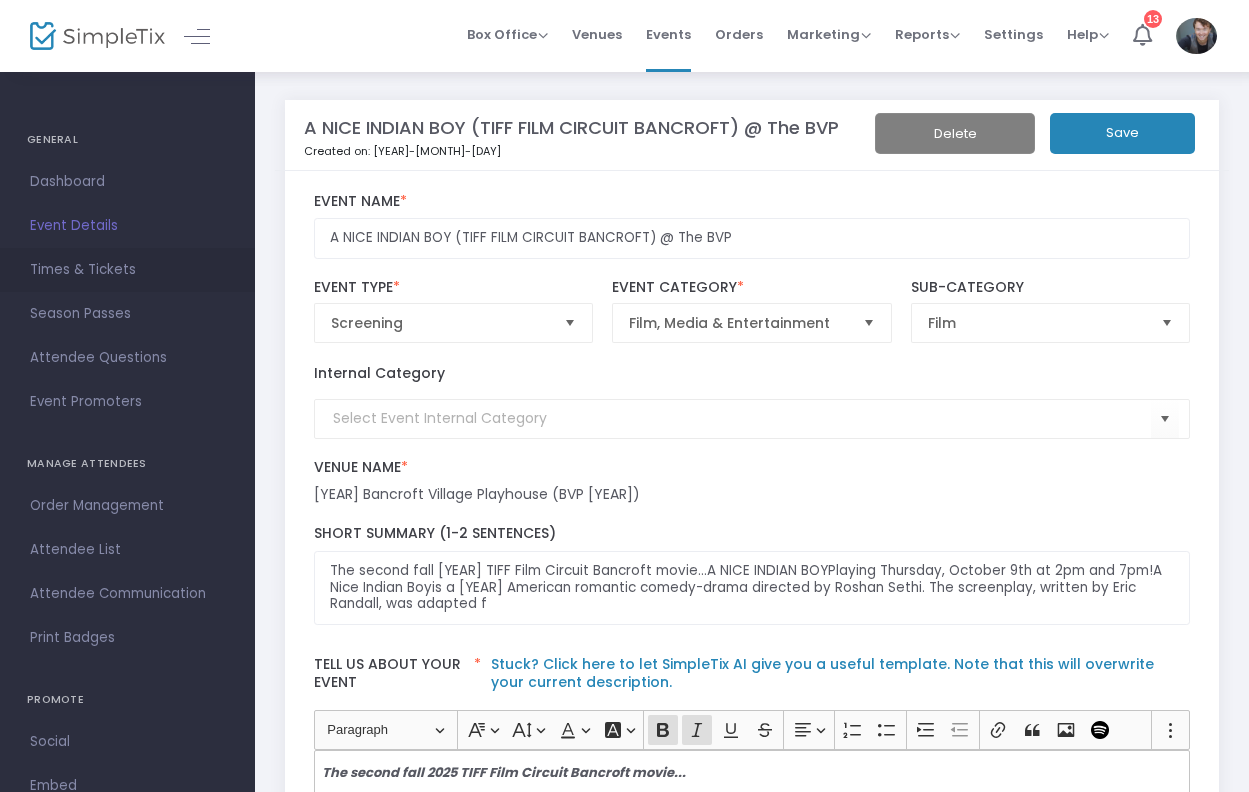 click on "Times & Tickets" at bounding box center [127, 270] 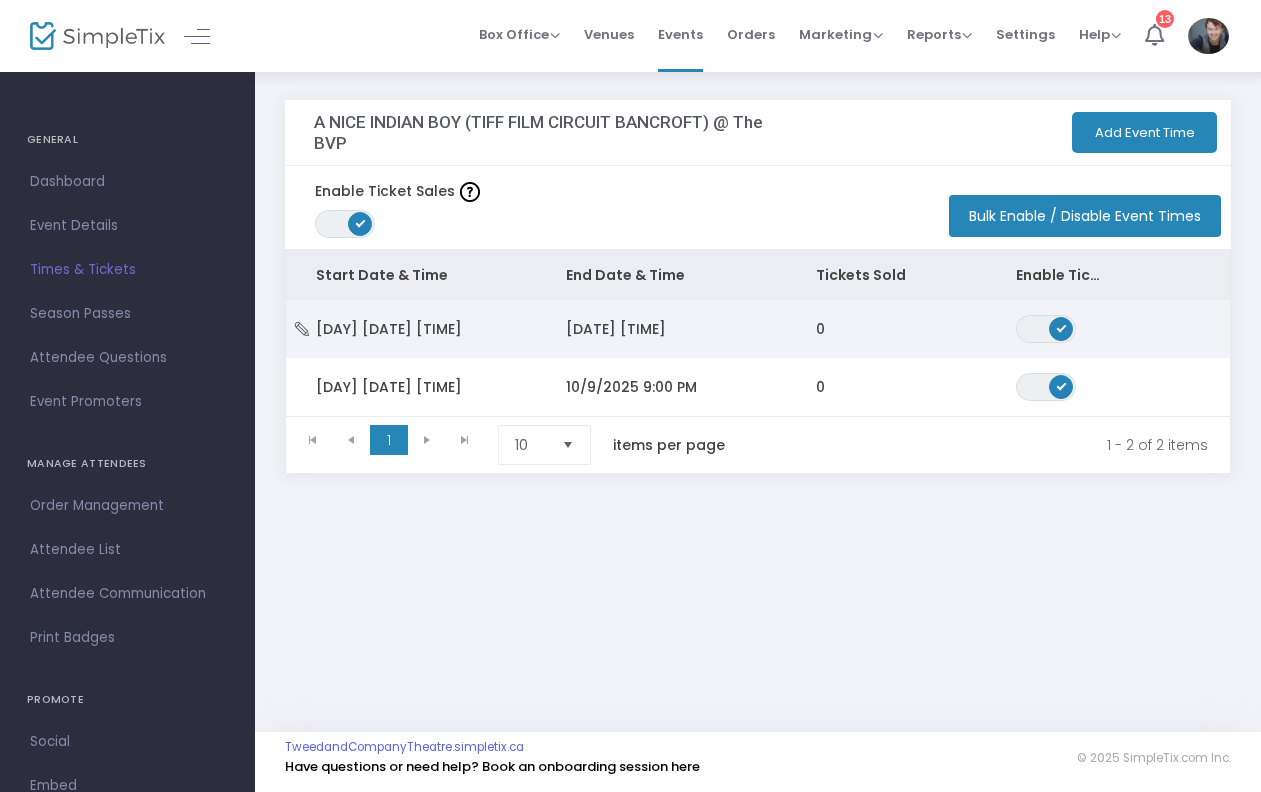 click on "[DATE] [TIME]" 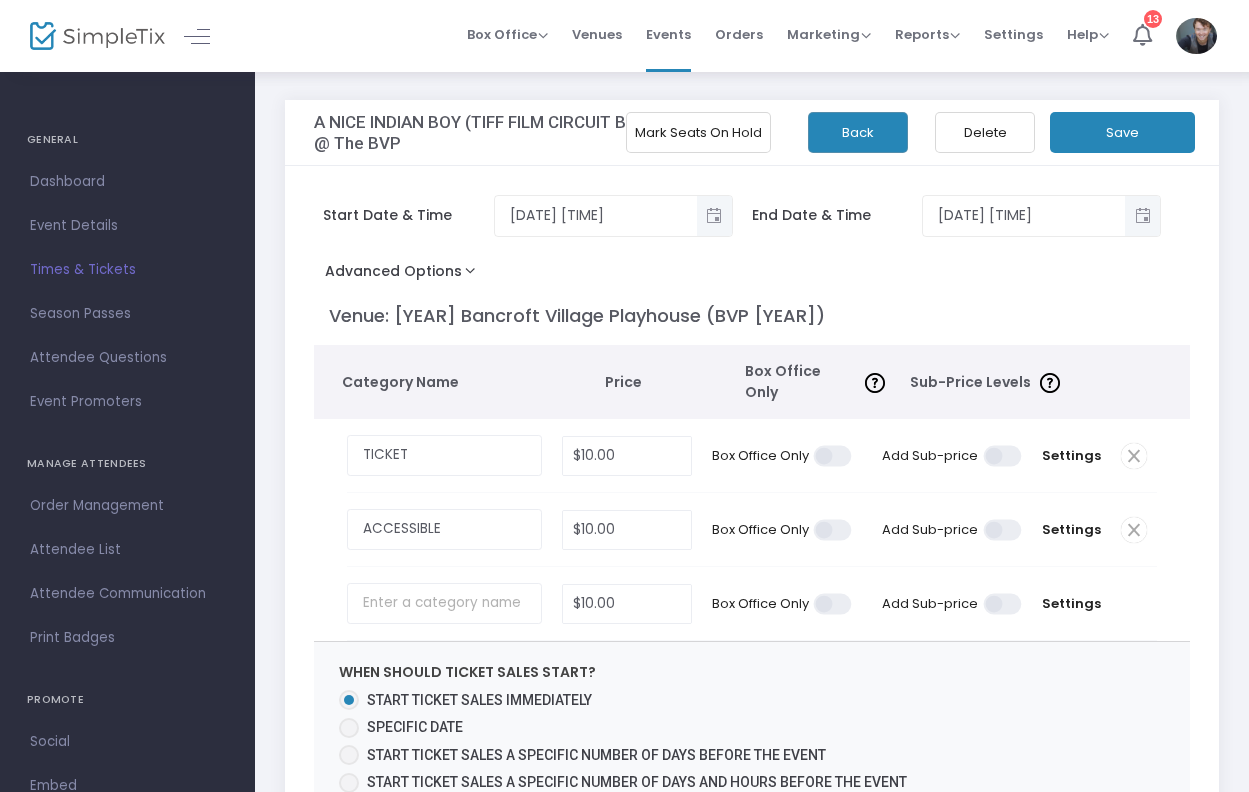 click at bounding box center (1003, 458) 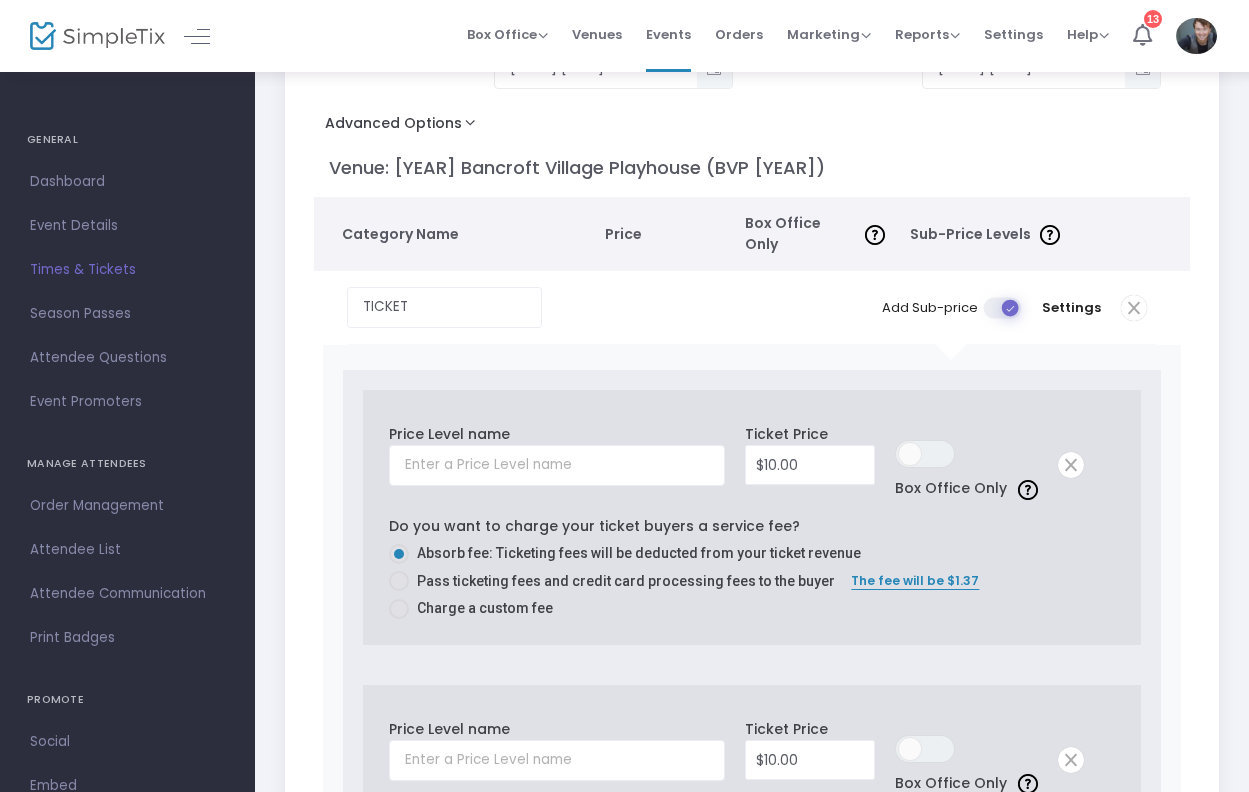 scroll, scrollTop: 164, scrollLeft: 0, axis: vertical 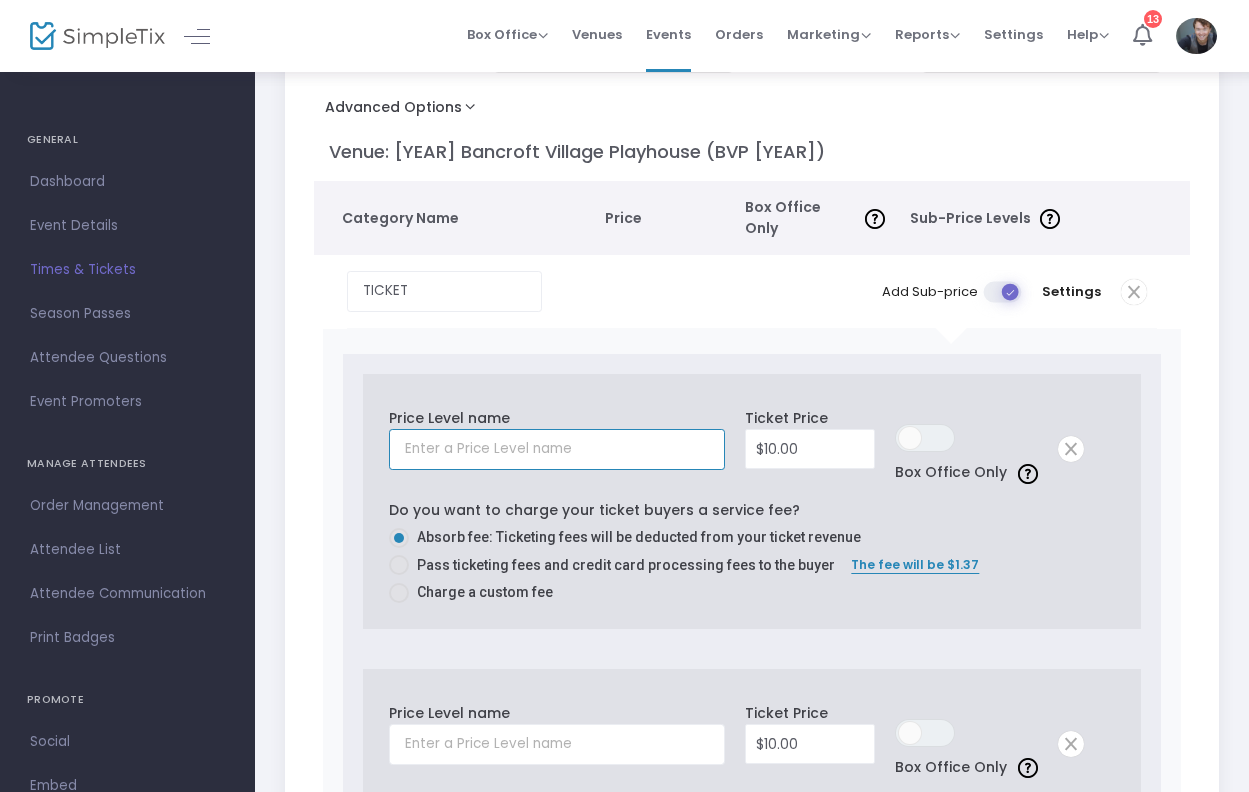 click at bounding box center [556, 449] 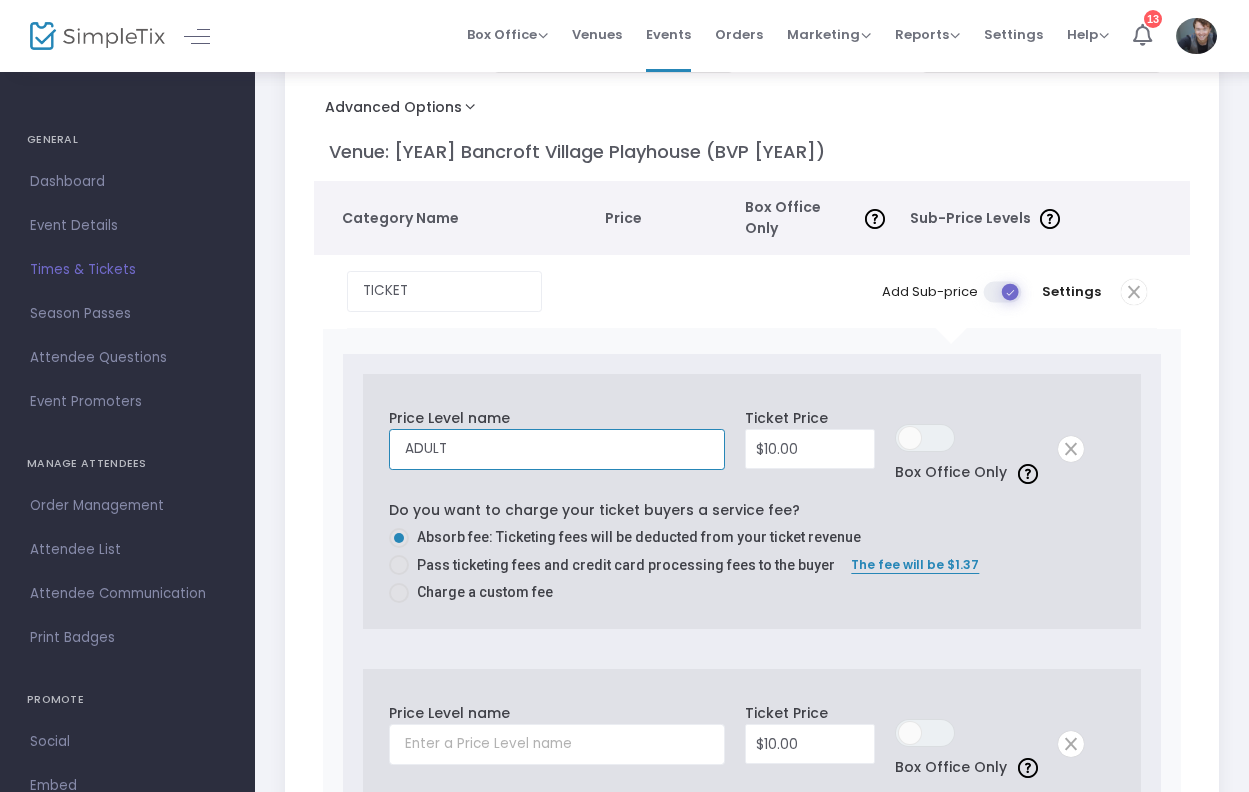 type on "ADULT" 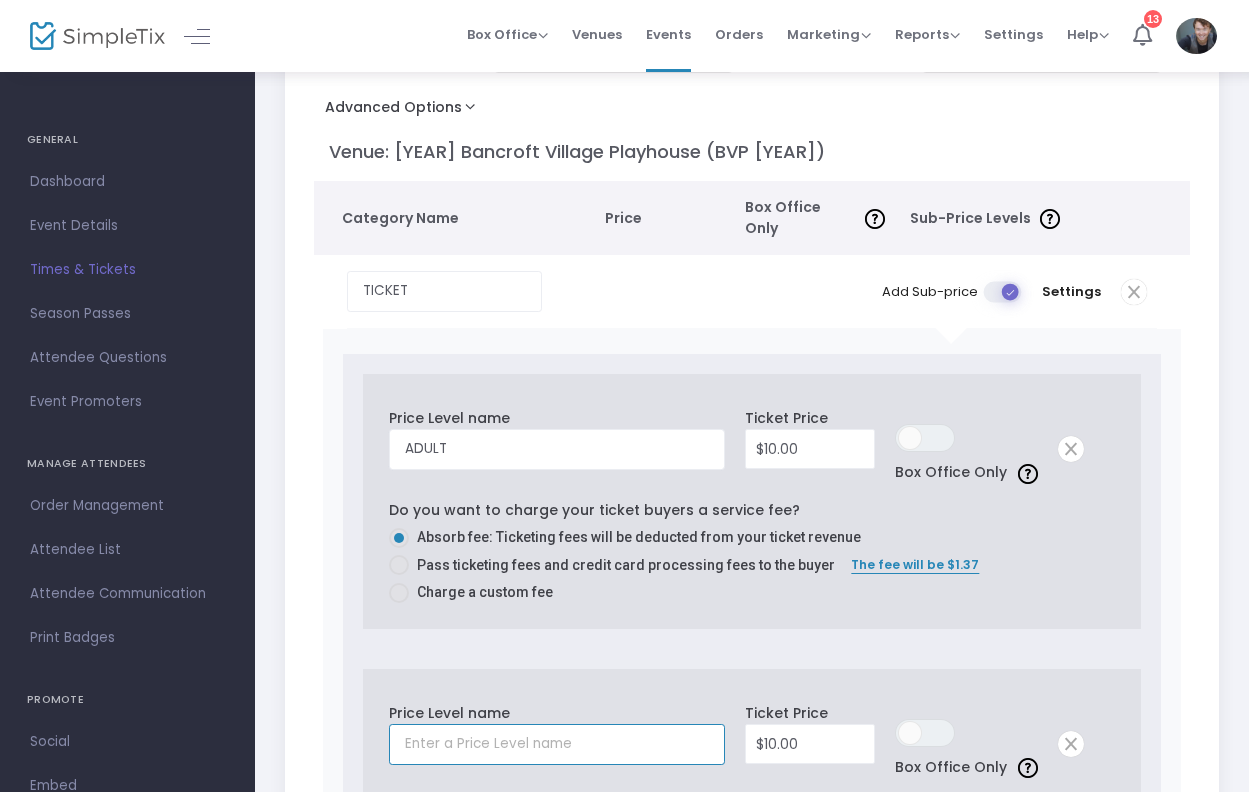 click at bounding box center [556, 744] 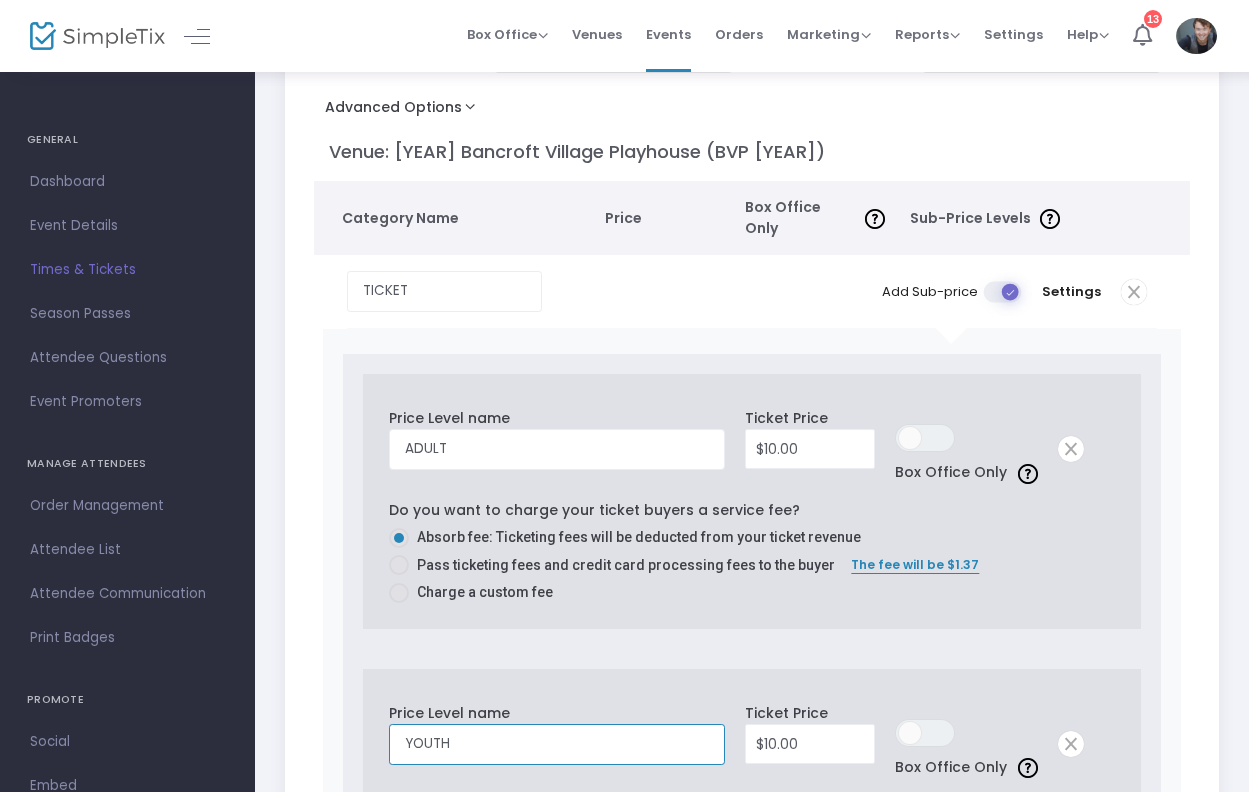 type on "YOUTH" 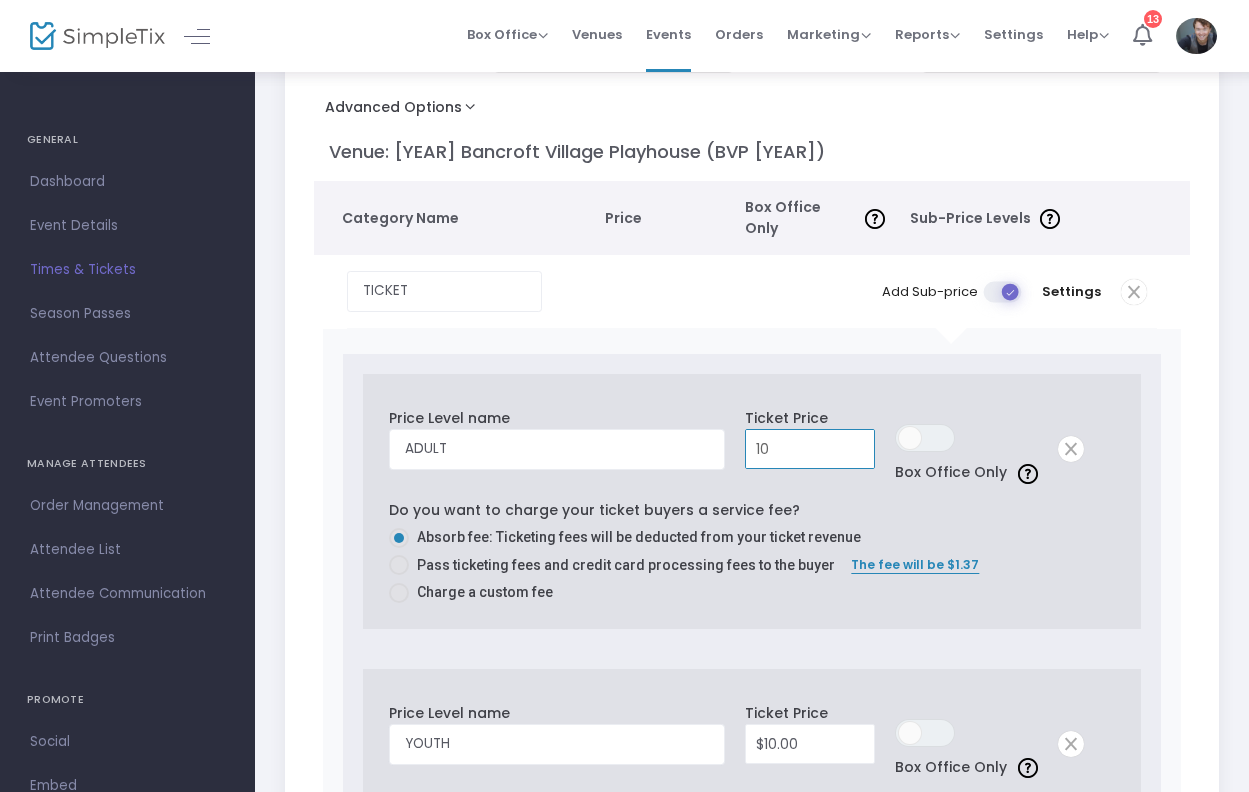 click on "10" at bounding box center (810, 449) 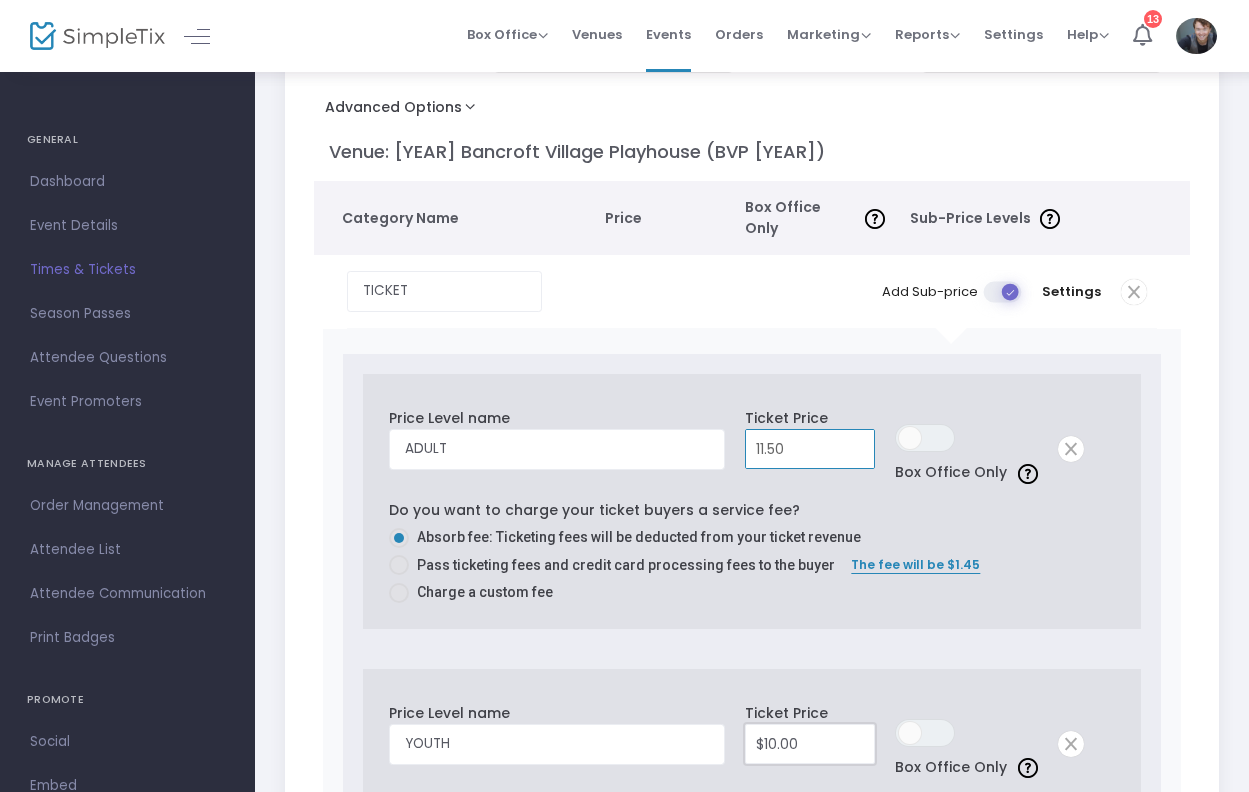 type on "$11.50" 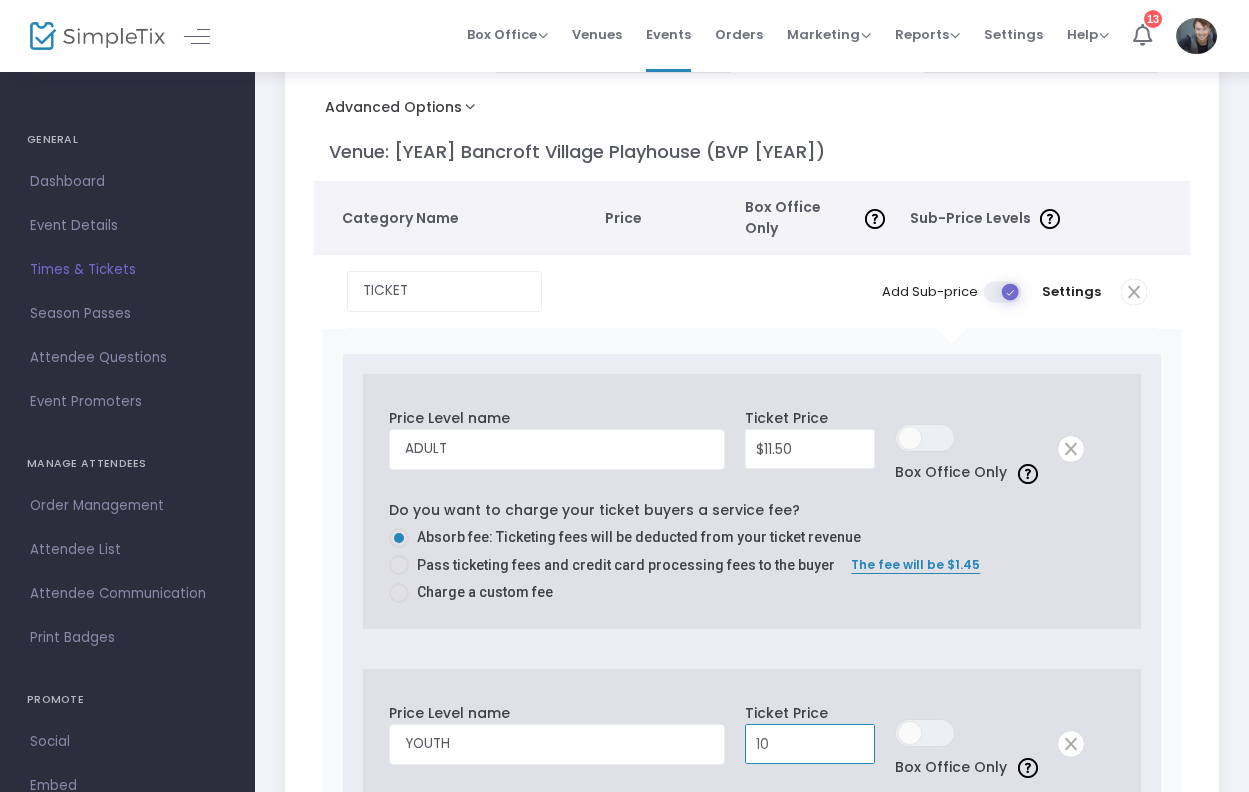 click on "10" at bounding box center [810, 744] 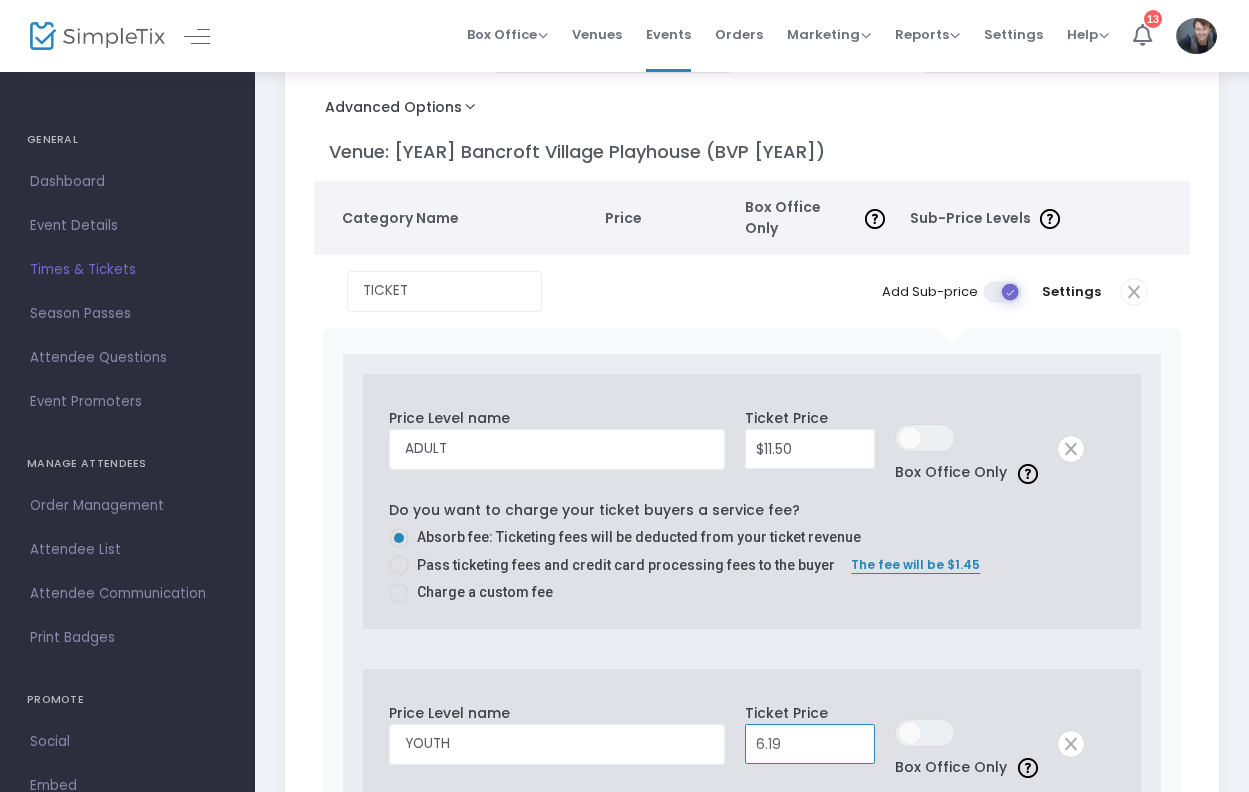 type on "$6.19" 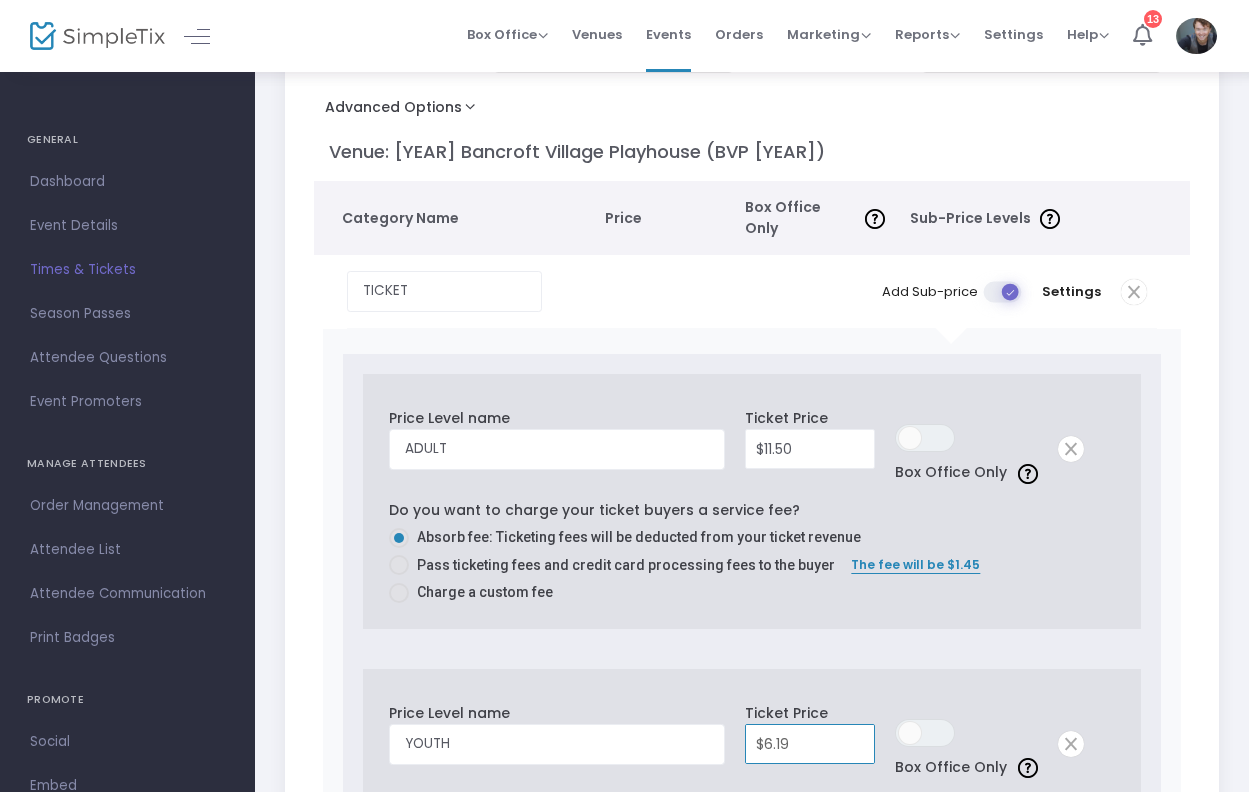 click on "Ticket Price $6.19" at bounding box center [810, 739] 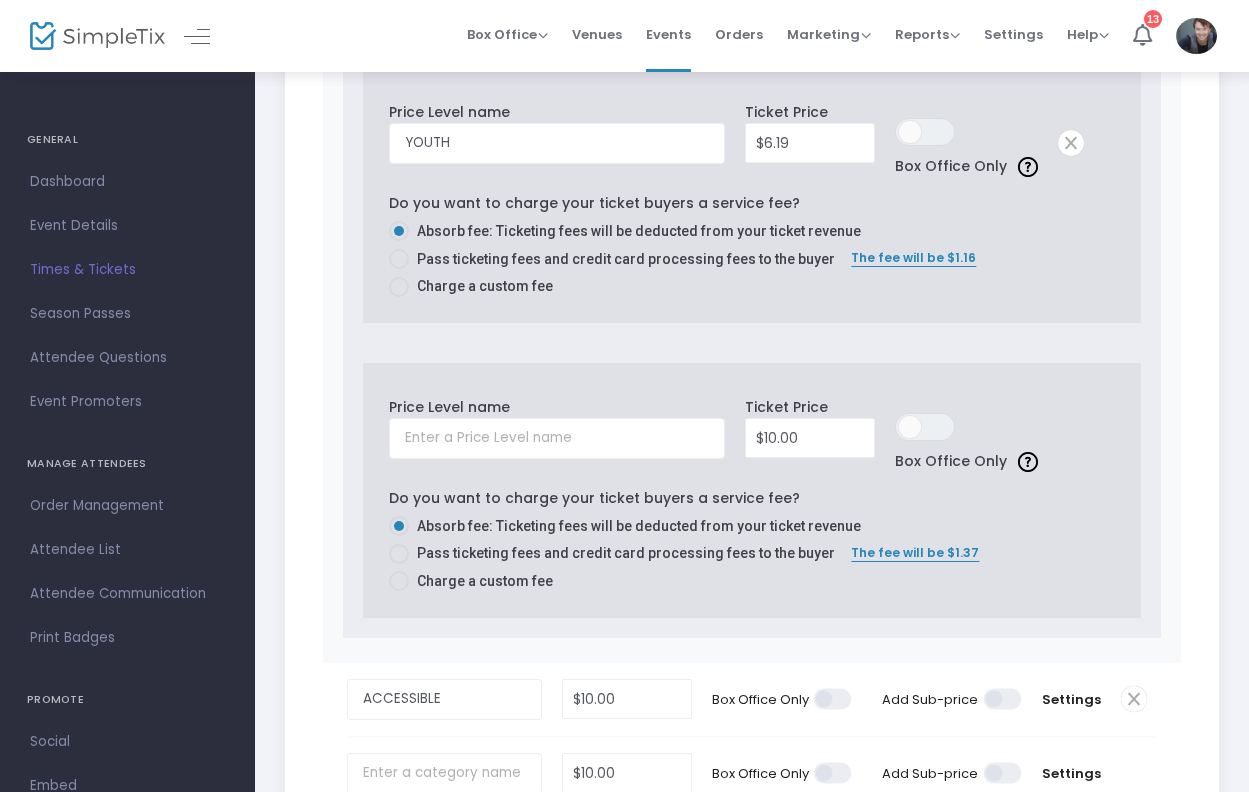 scroll, scrollTop: 855, scrollLeft: 0, axis: vertical 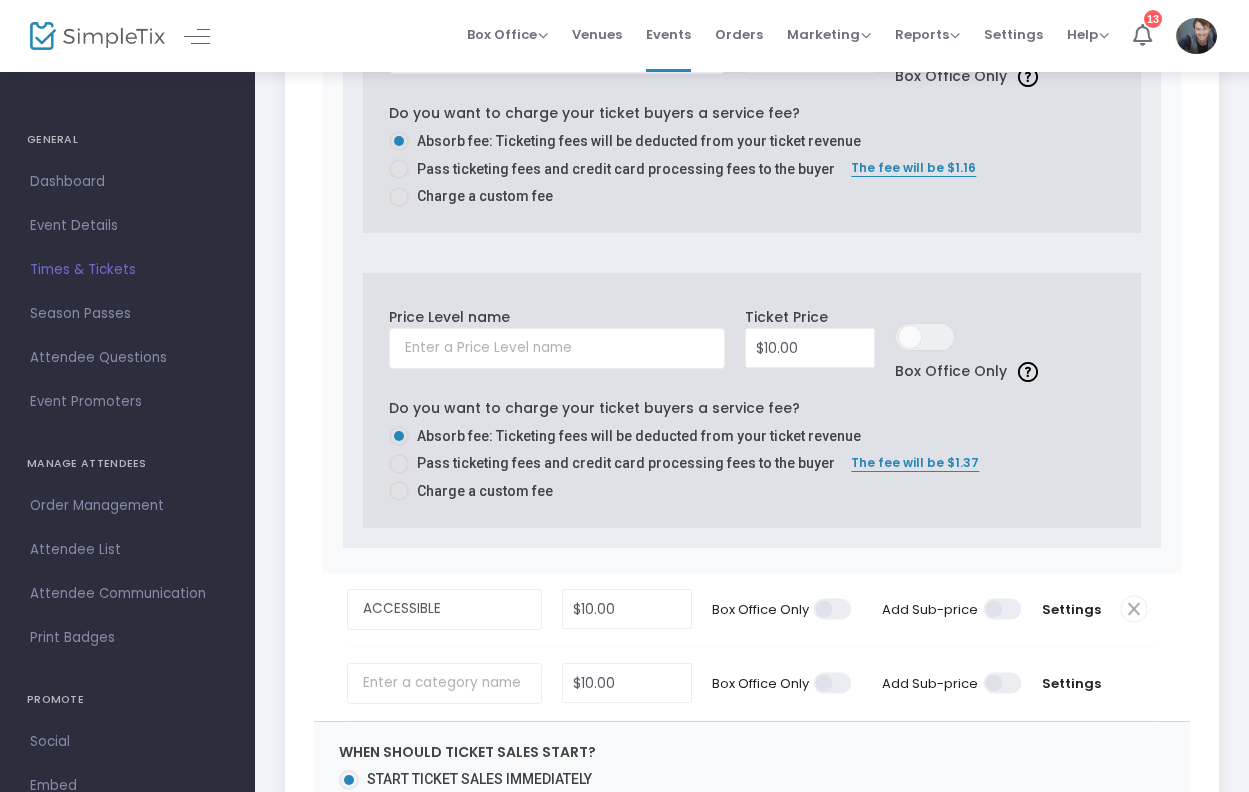 click at bounding box center [1003, 609] 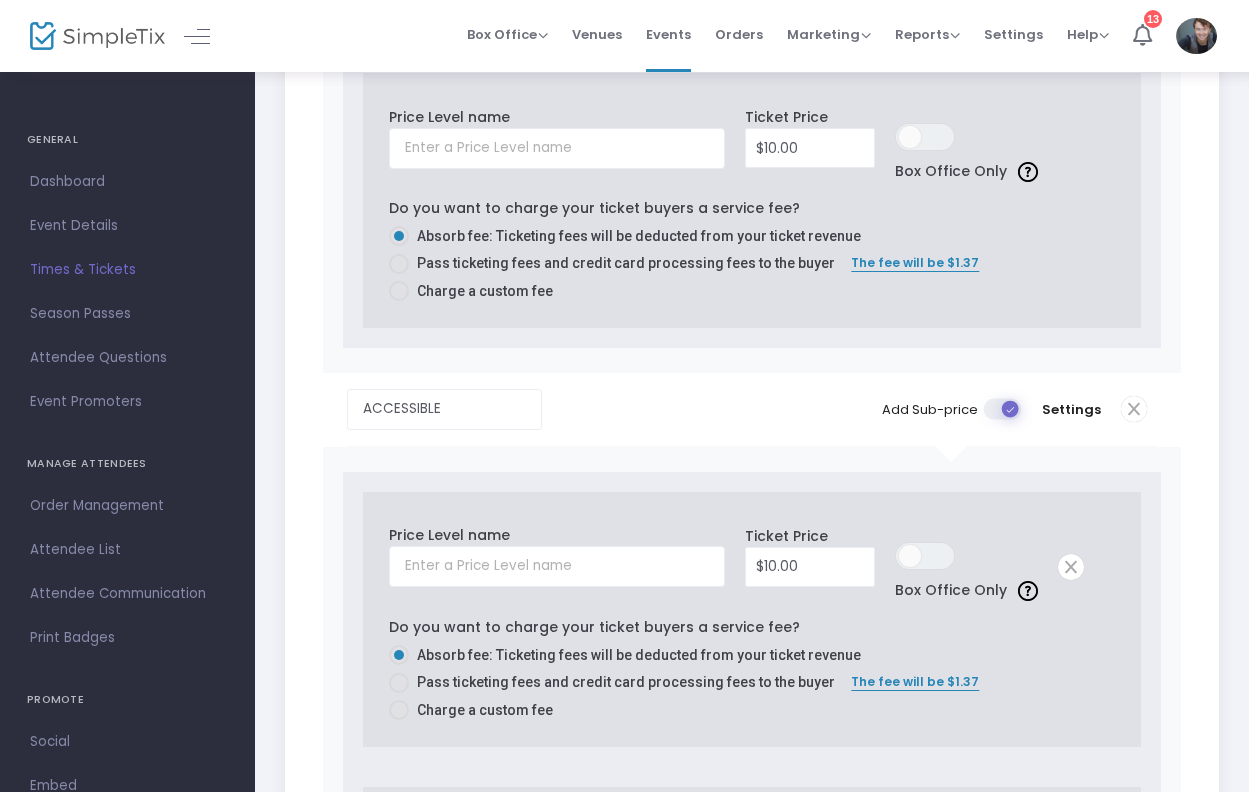 scroll, scrollTop: 1226, scrollLeft: 0, axis: vertical 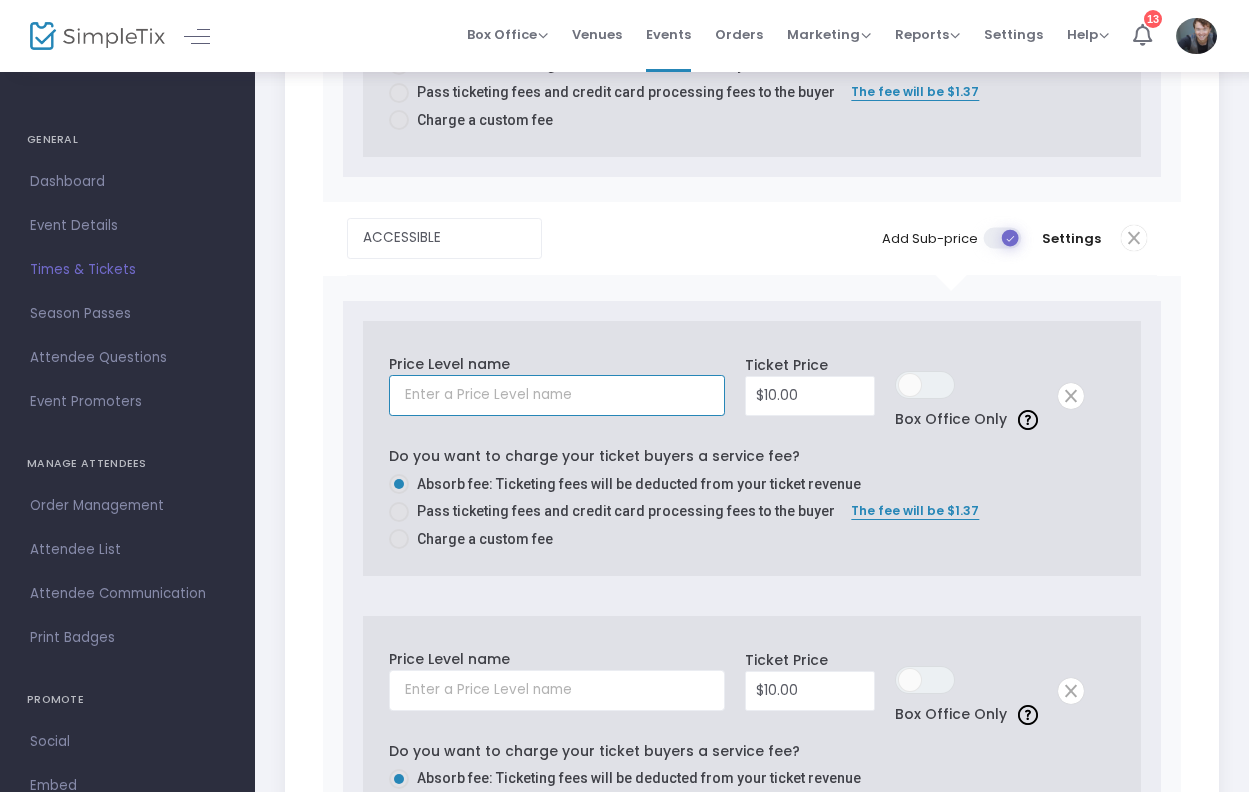 click at bounding box center (556, 395) 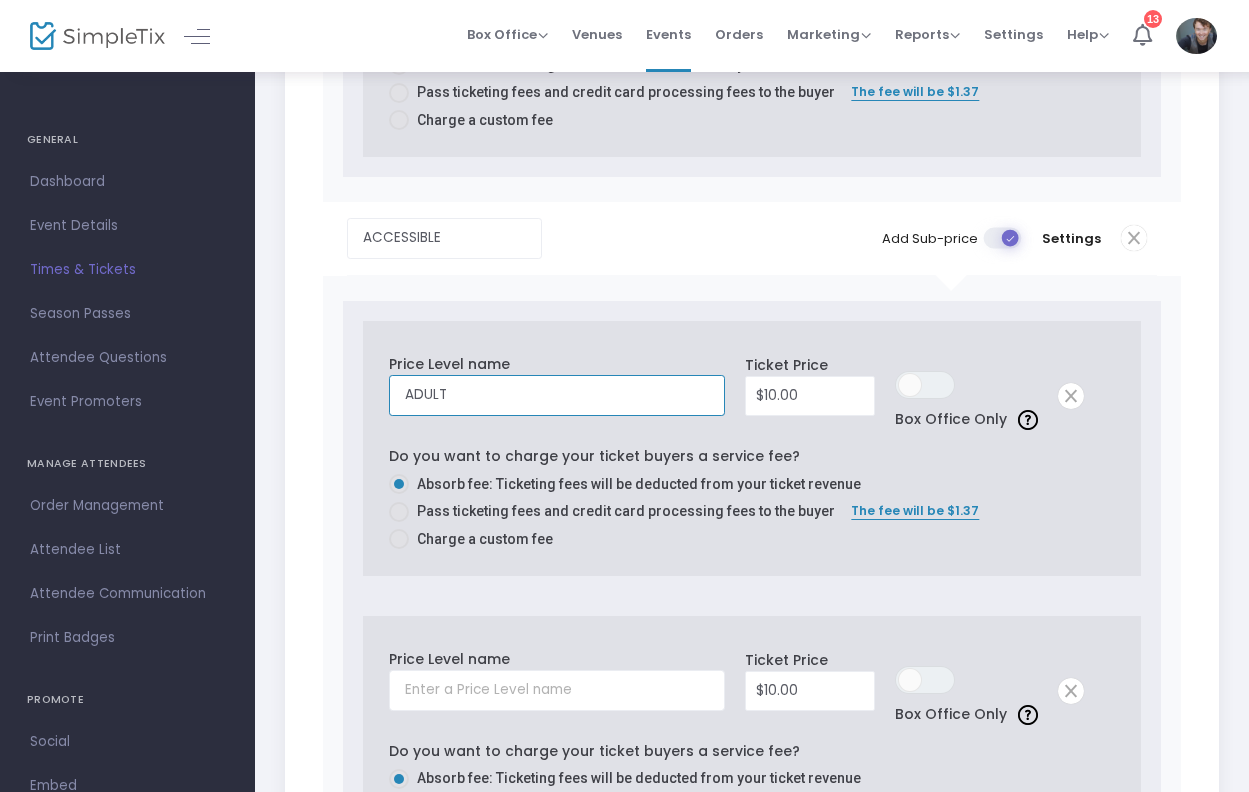 type on "ADULT" 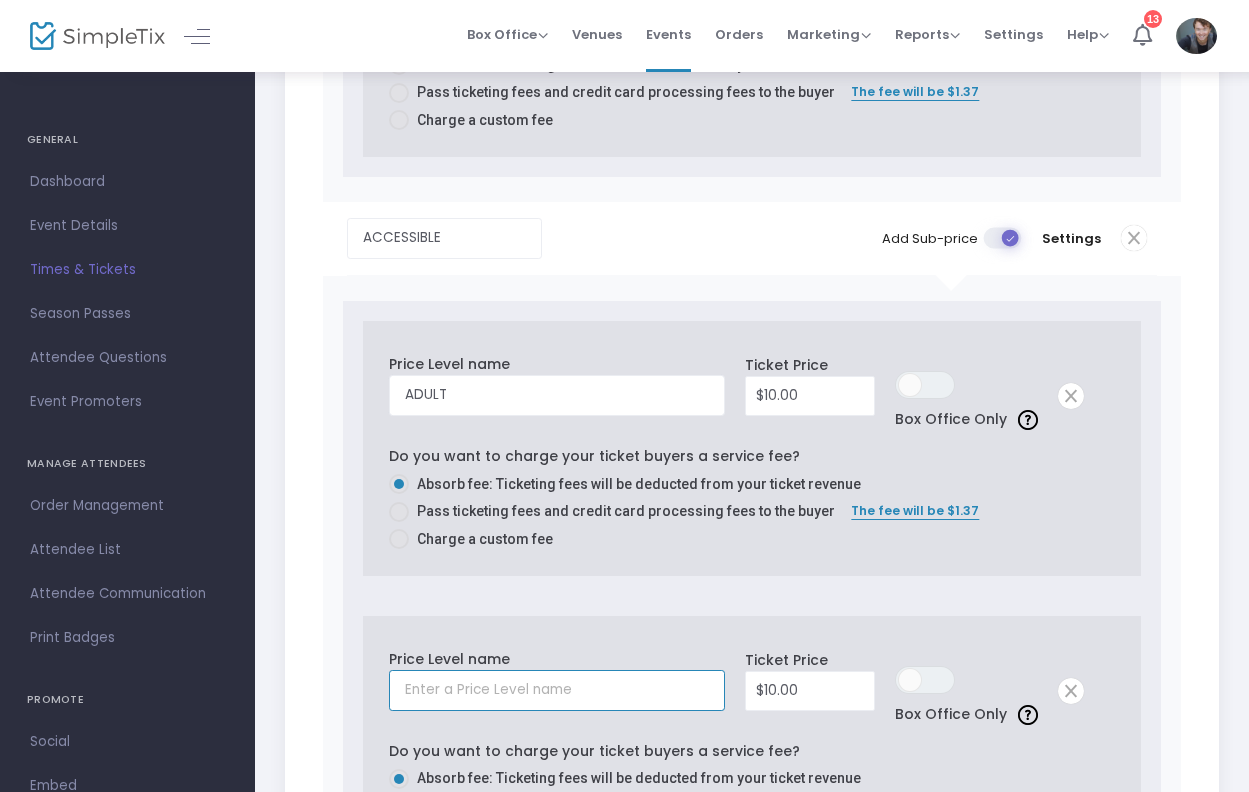 click at bounding box center (556, 690) 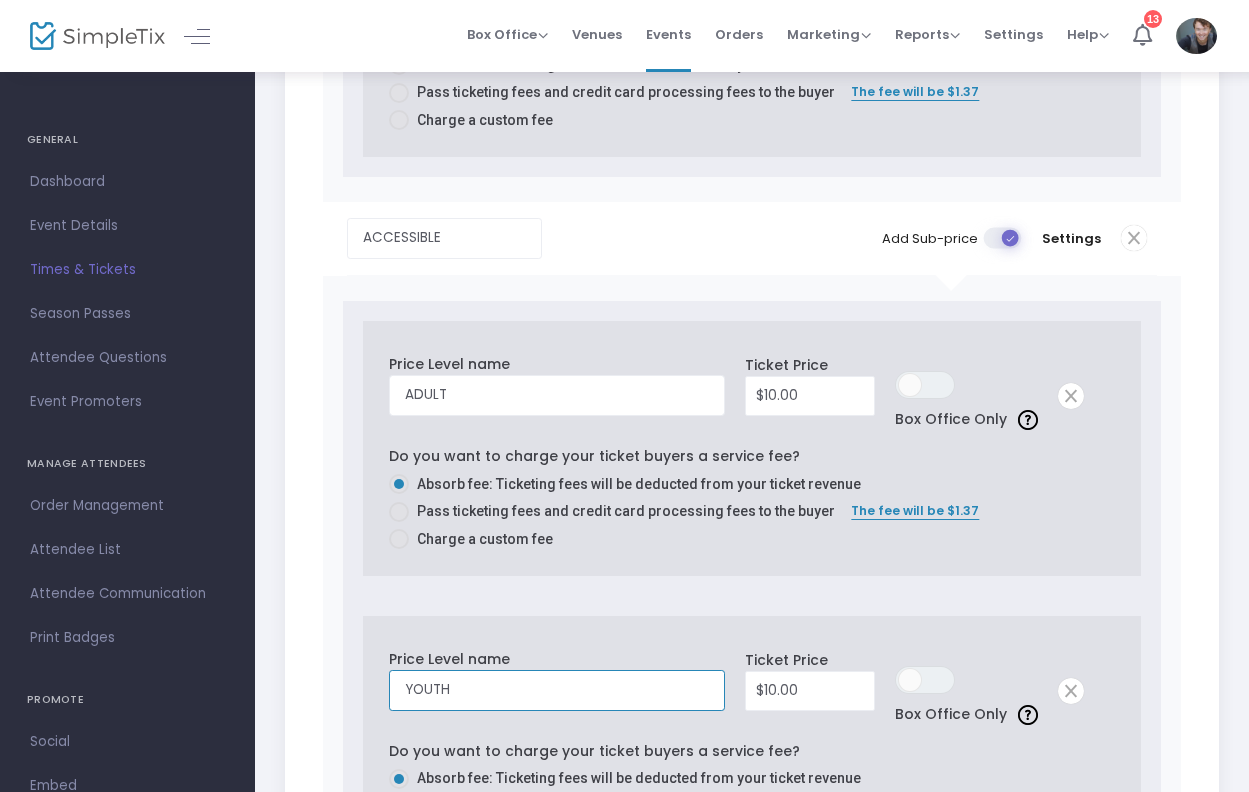 type on "YOUTH" 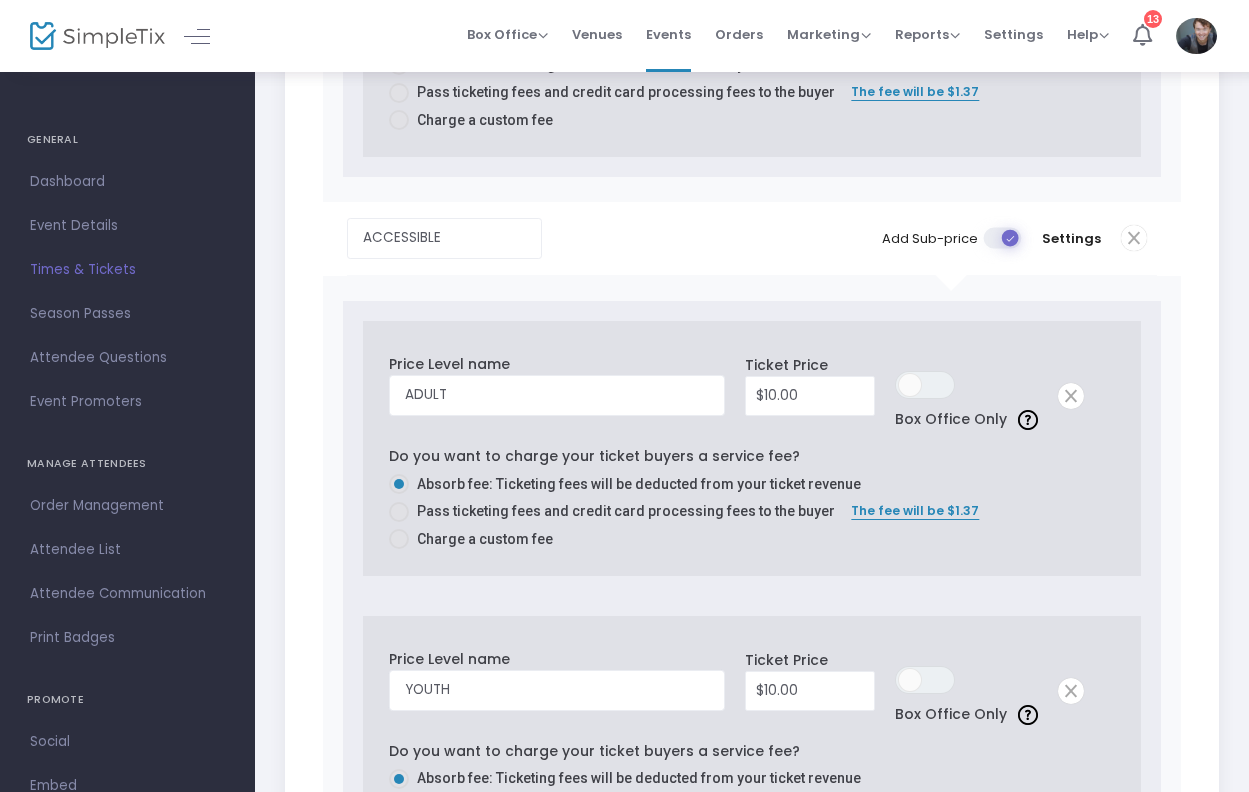 click on "Ticket Price $10.00" at bounding box center [810, 391] 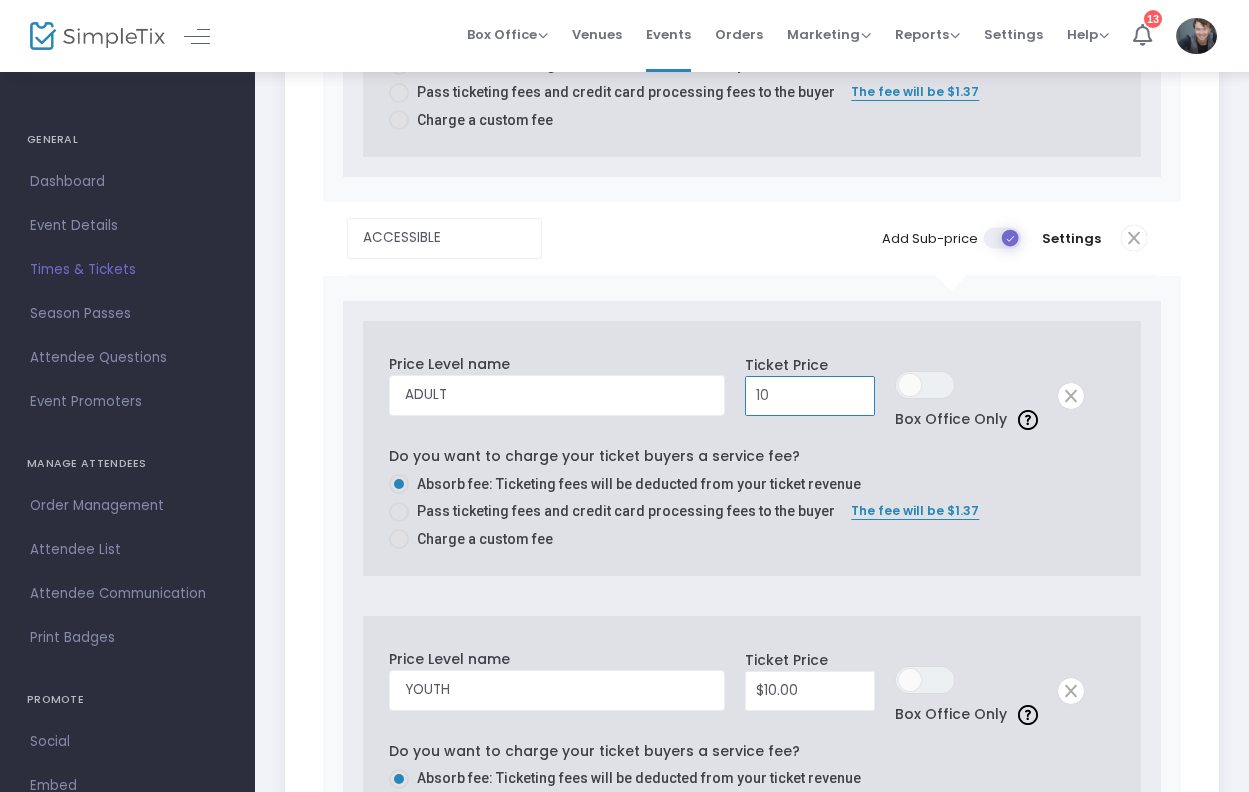 click on "10" at bounding box center [810, 396] 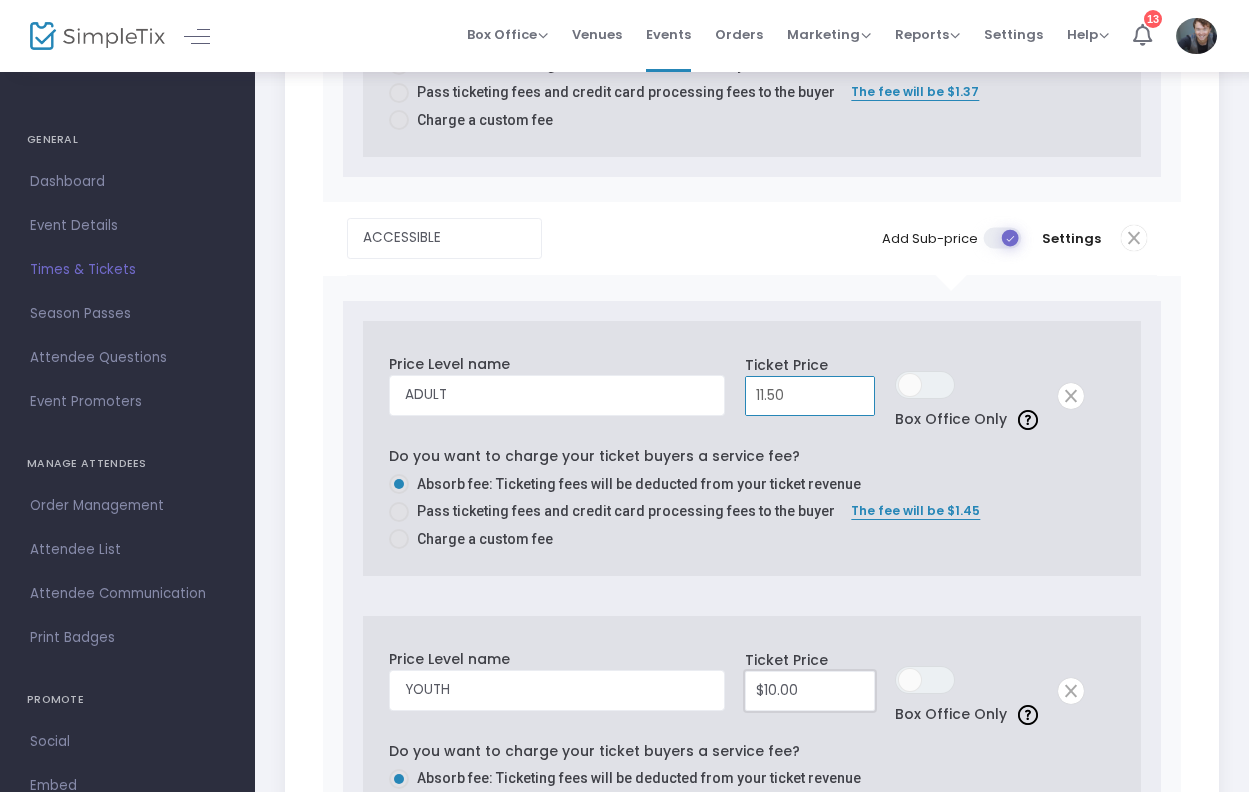 type on "$11.50" 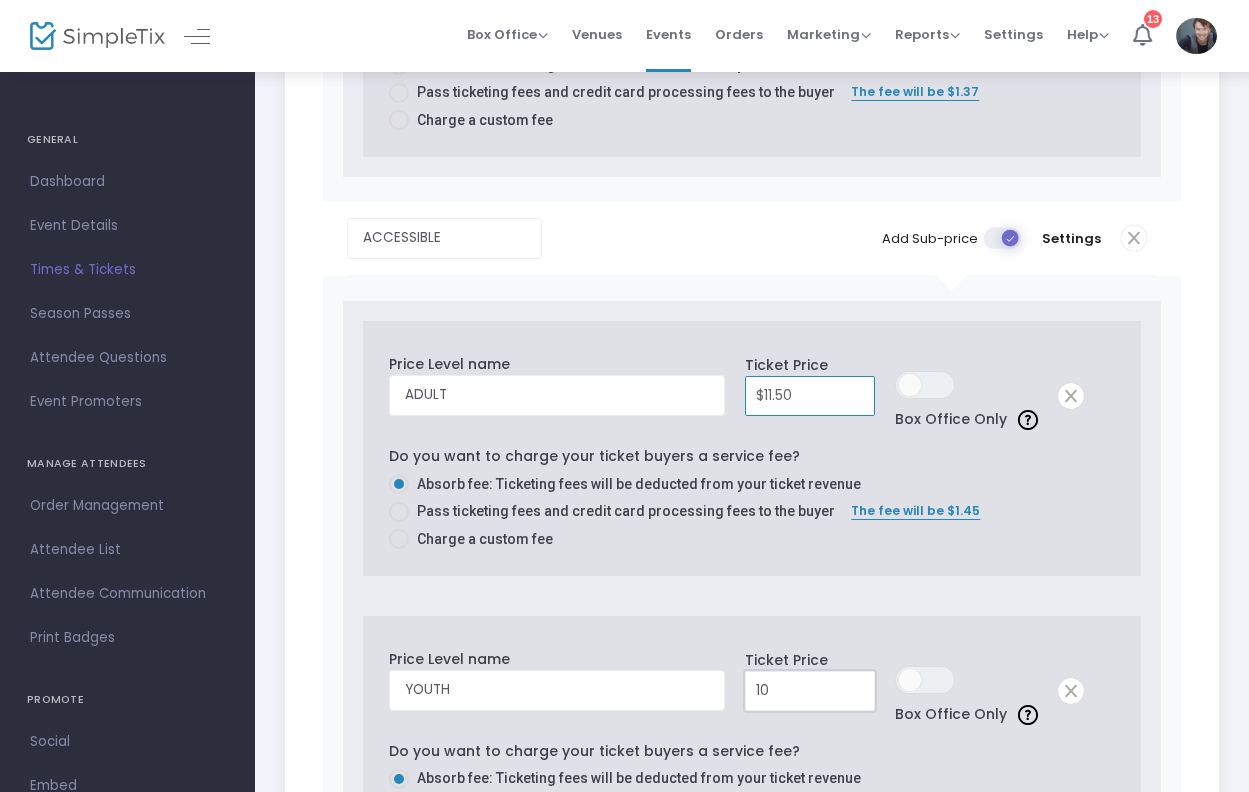 click on "10" at bounding box center [810, 691] 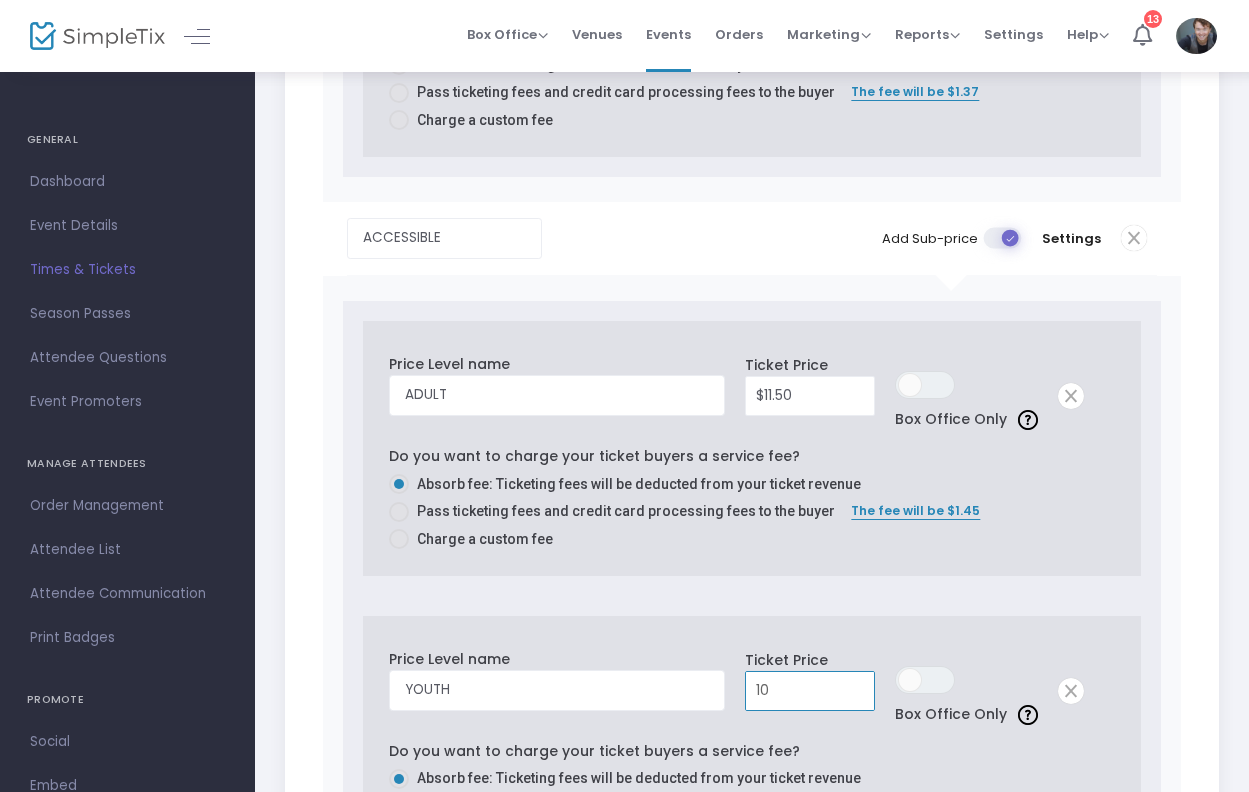 type on "1" 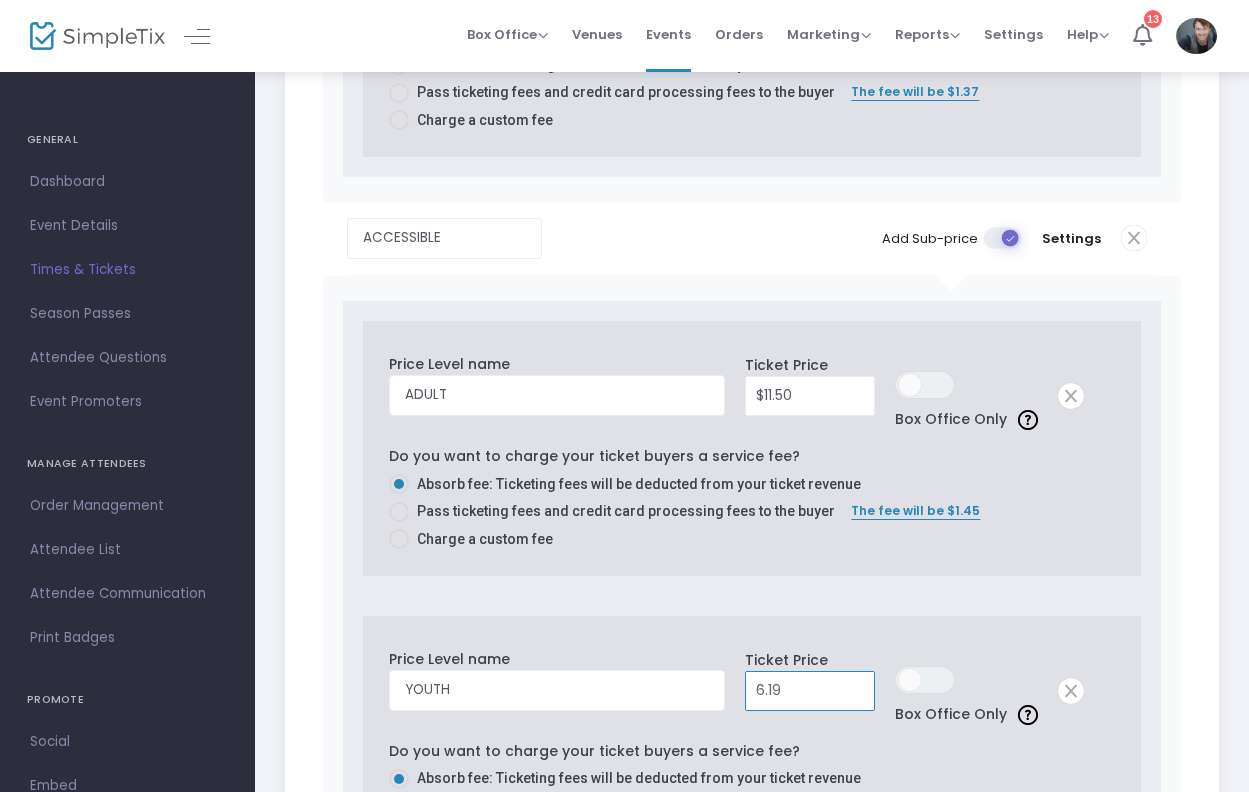 type on "$6.19" 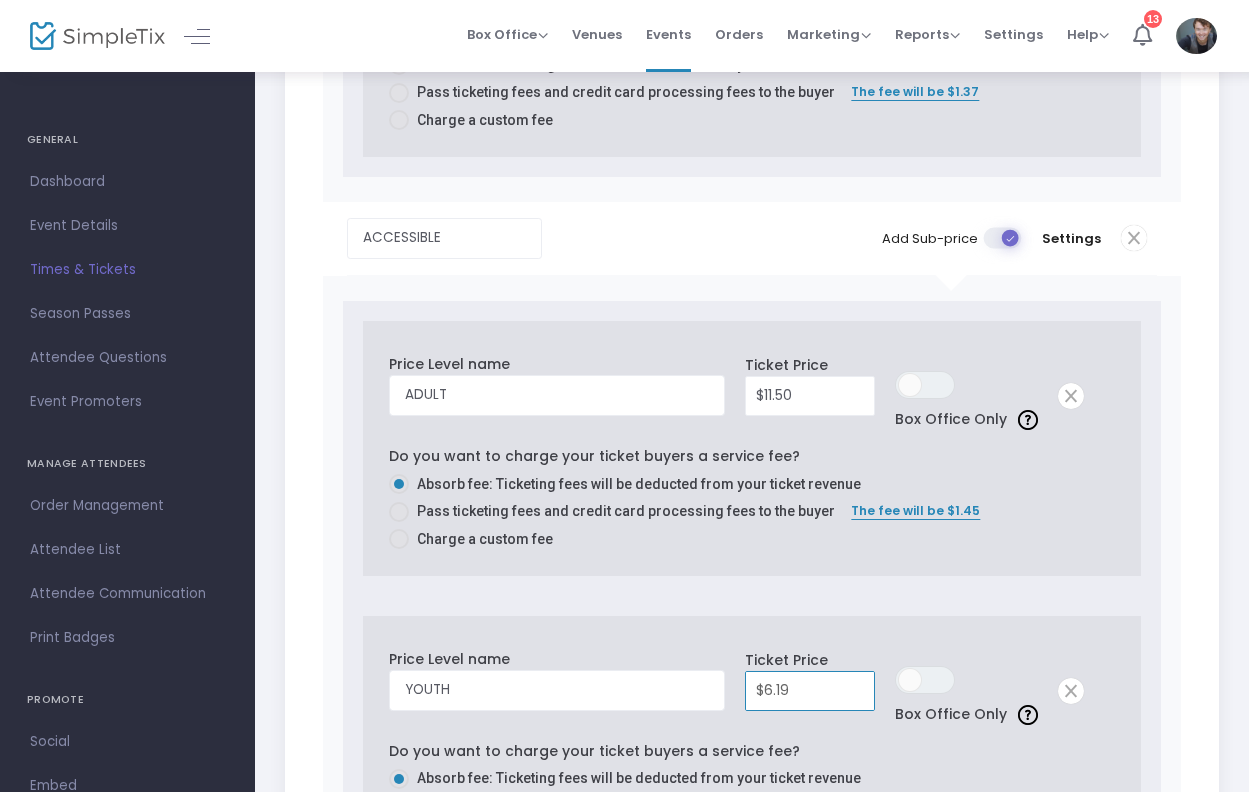click on "Price Level name YOUTH  Required." at bounding box center [561, 686] 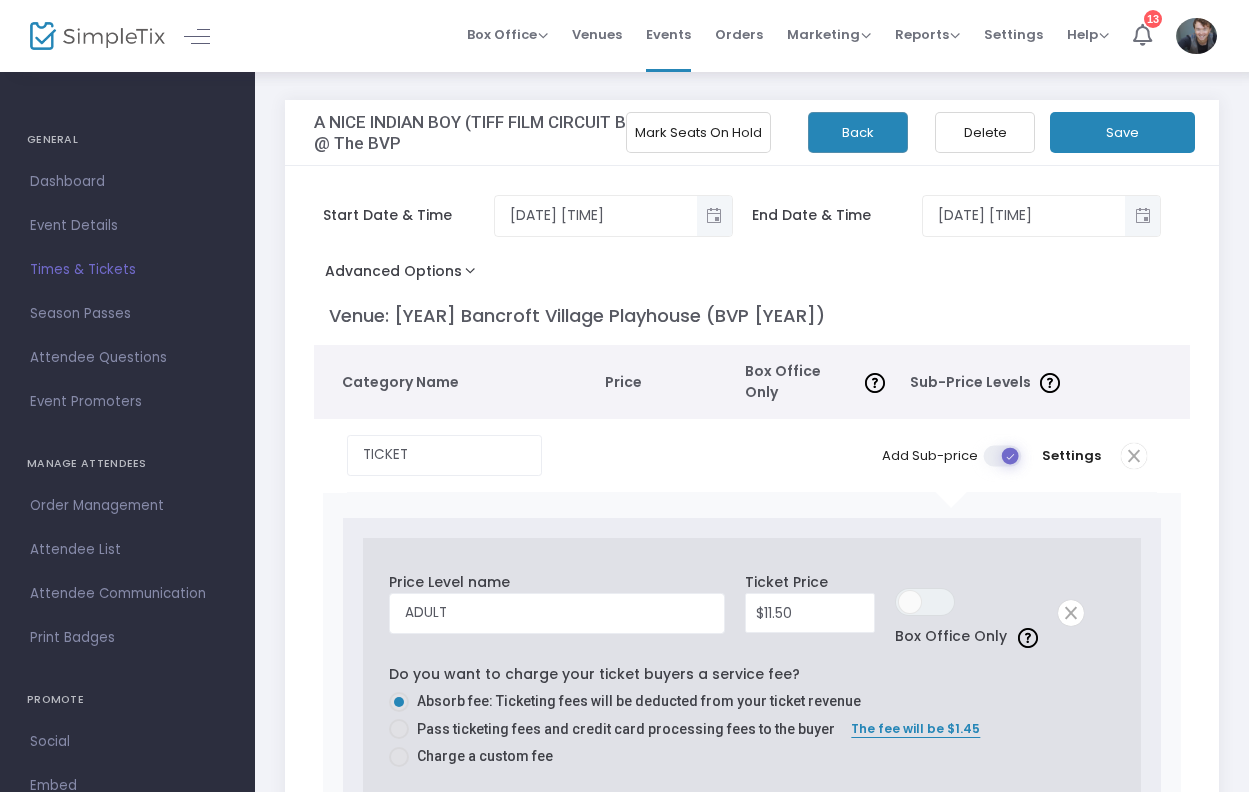 scroll, scrollTop: 0, scrollLeft: 0, axis: both 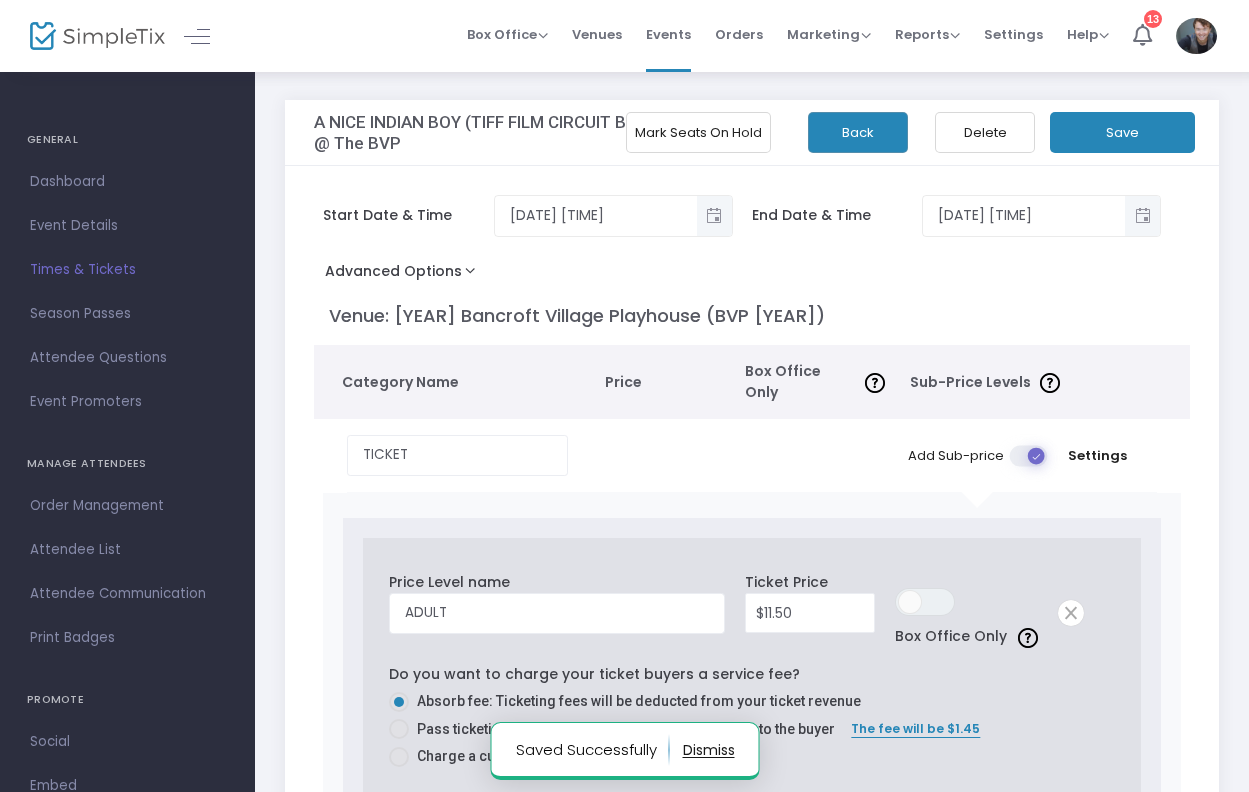 click on "Mark Seats On Hold" 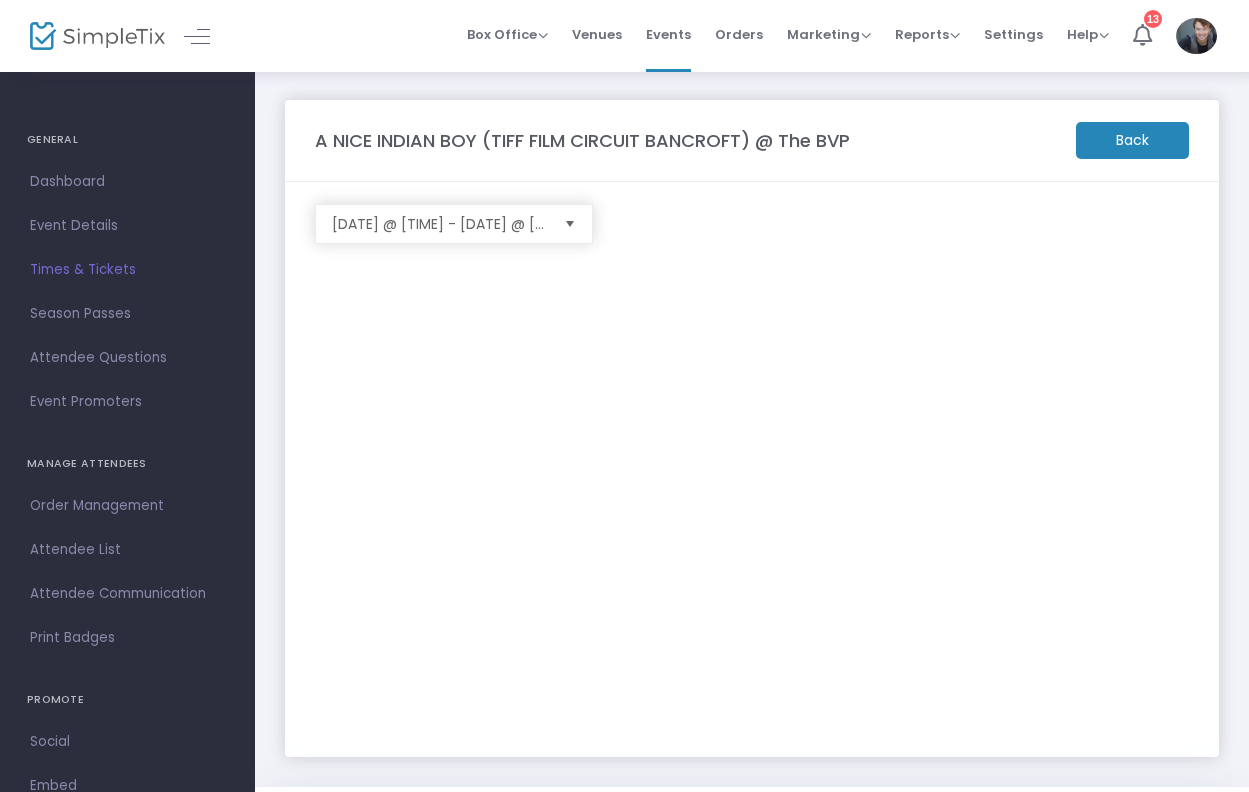 click at bounding box center [570, 224] 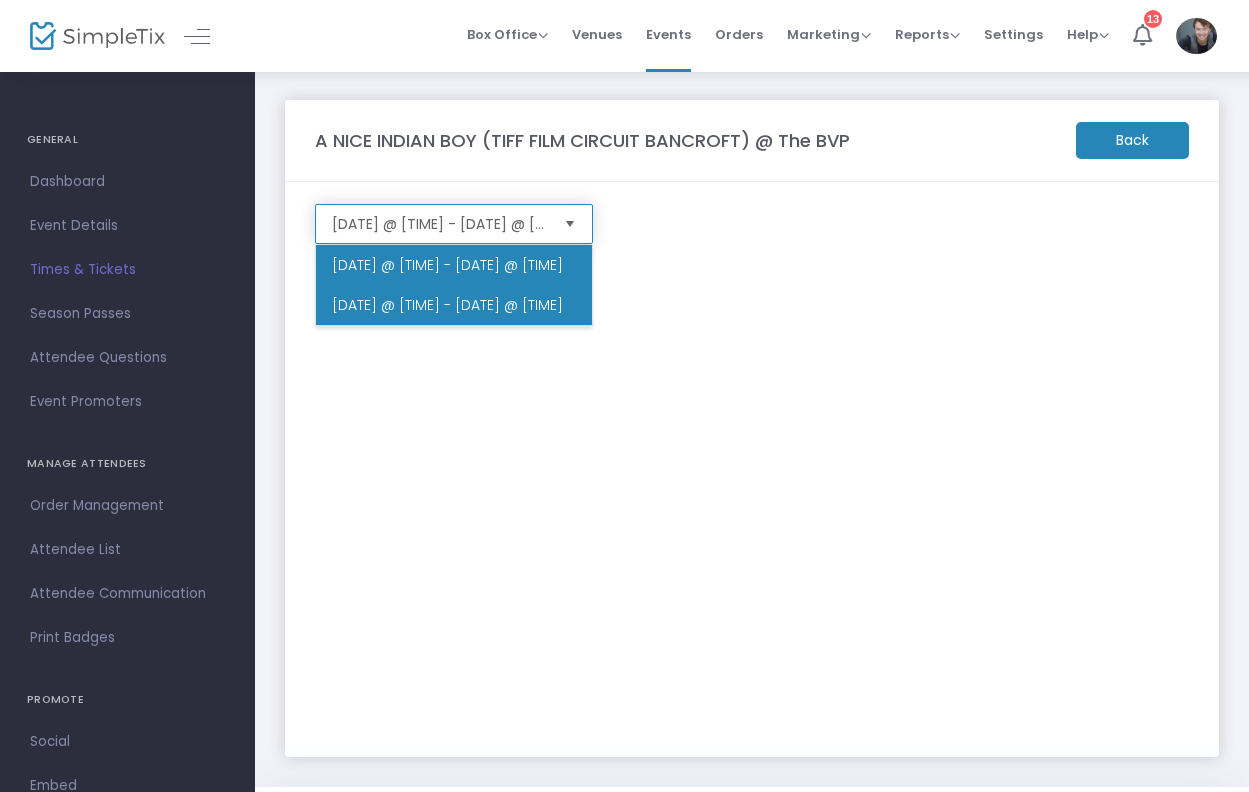 click on "[DATE] @ [TIME] - [DATE] @ [TIME]" at bounding box center [454, 305] 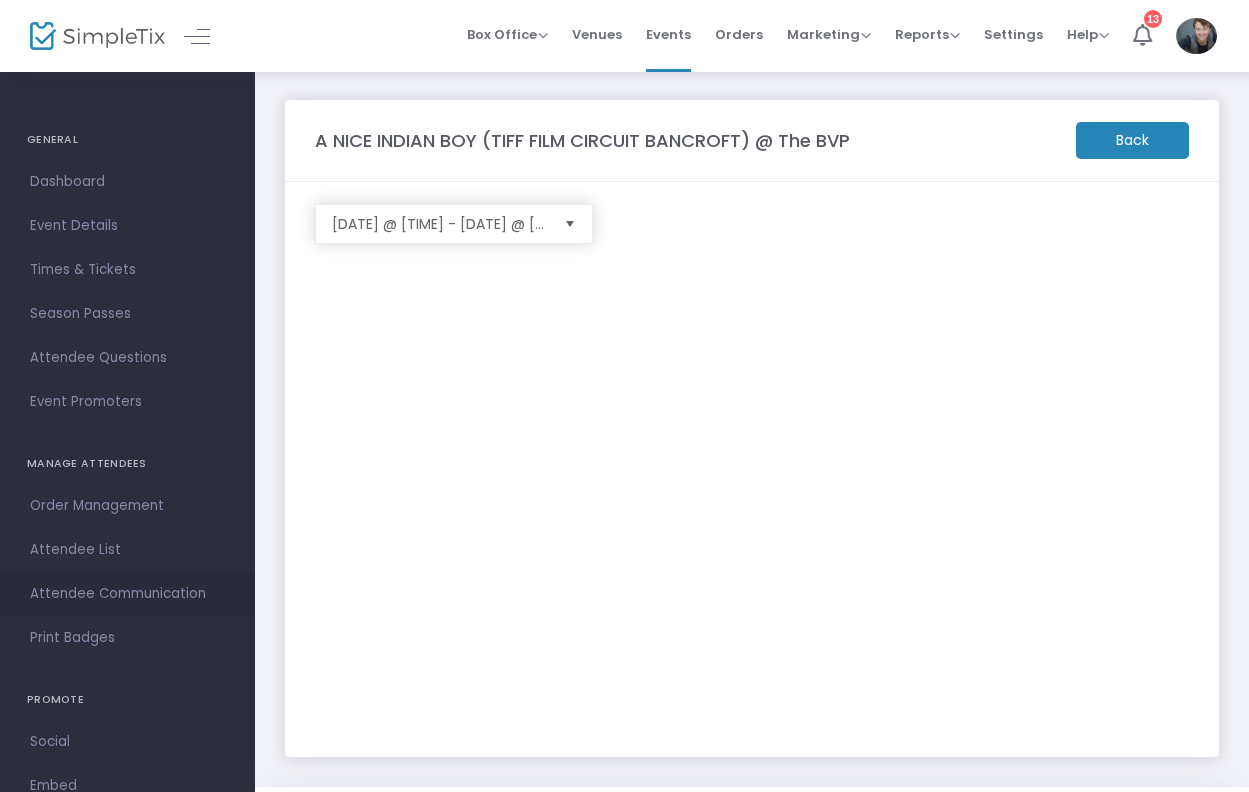 click on "Attendee Communication" at bounding box center [127, 594] 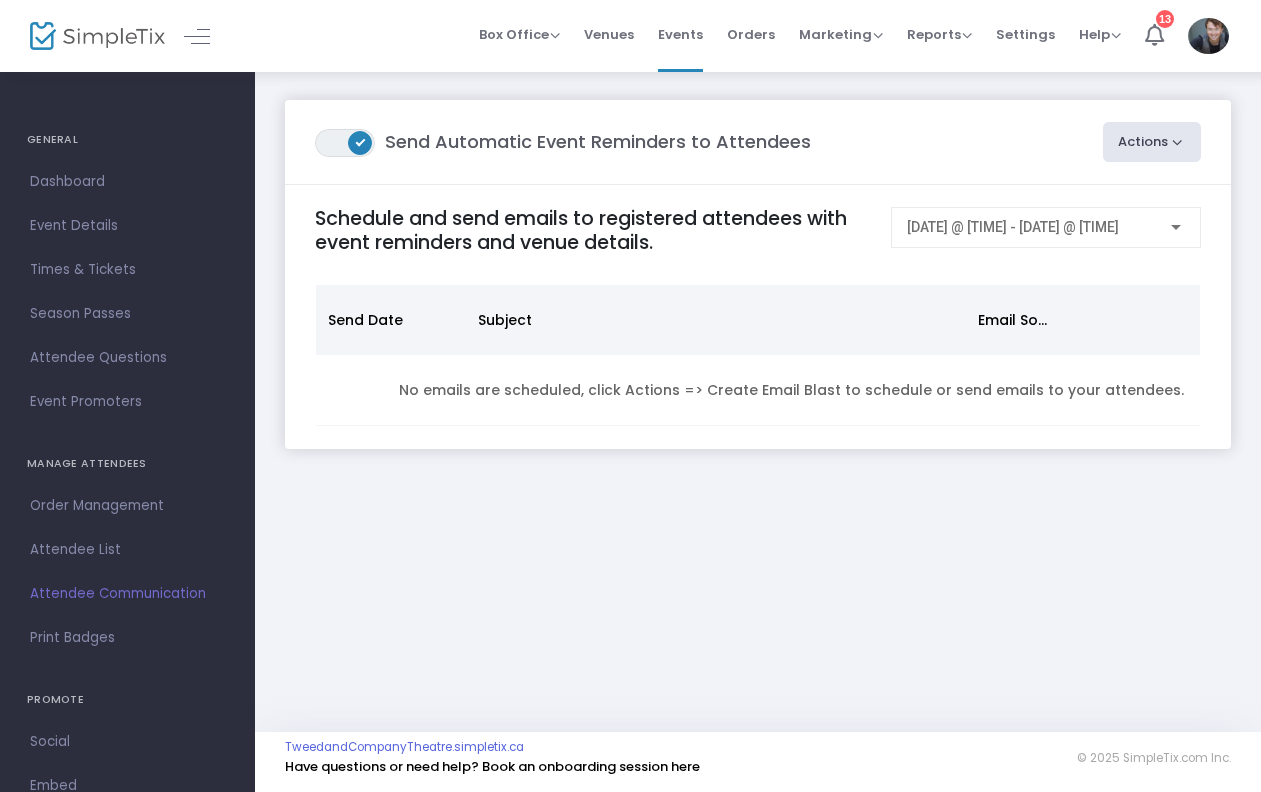 click on "Actions" 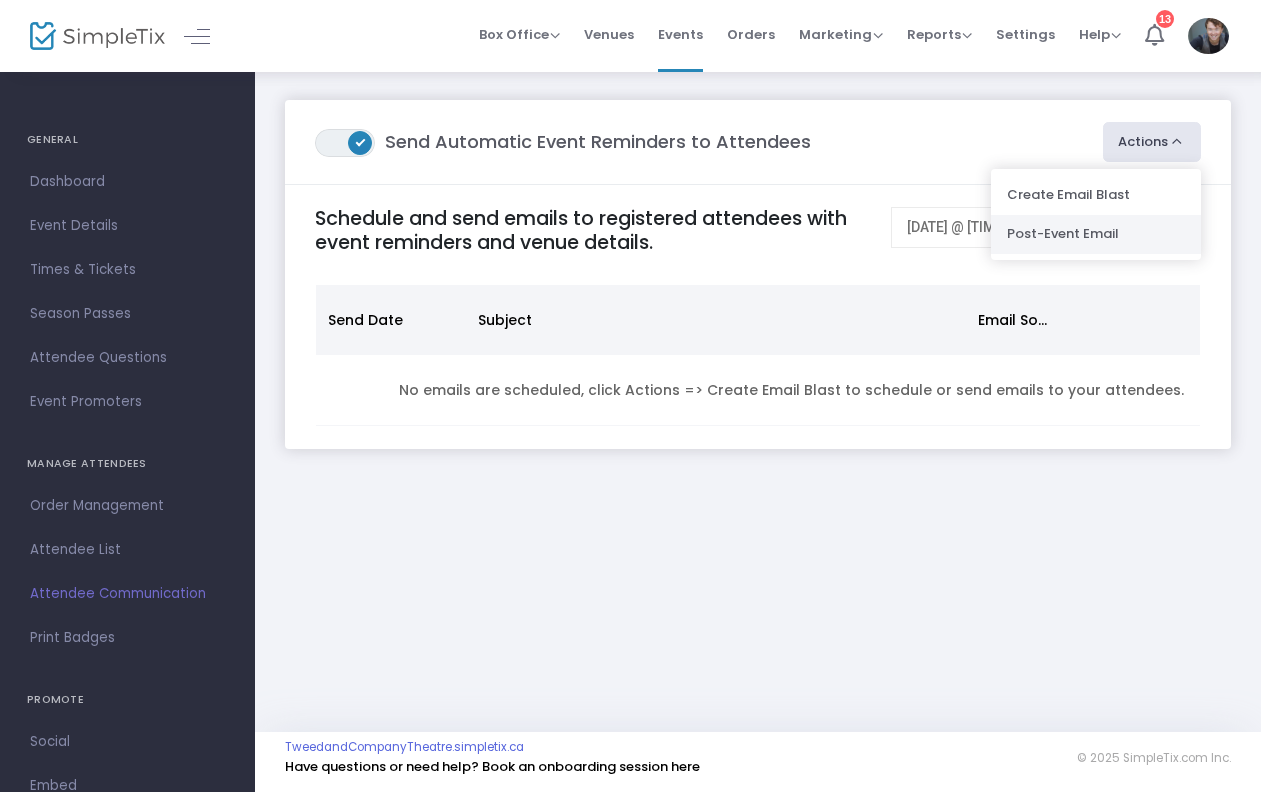 click on "Post-Event Email" 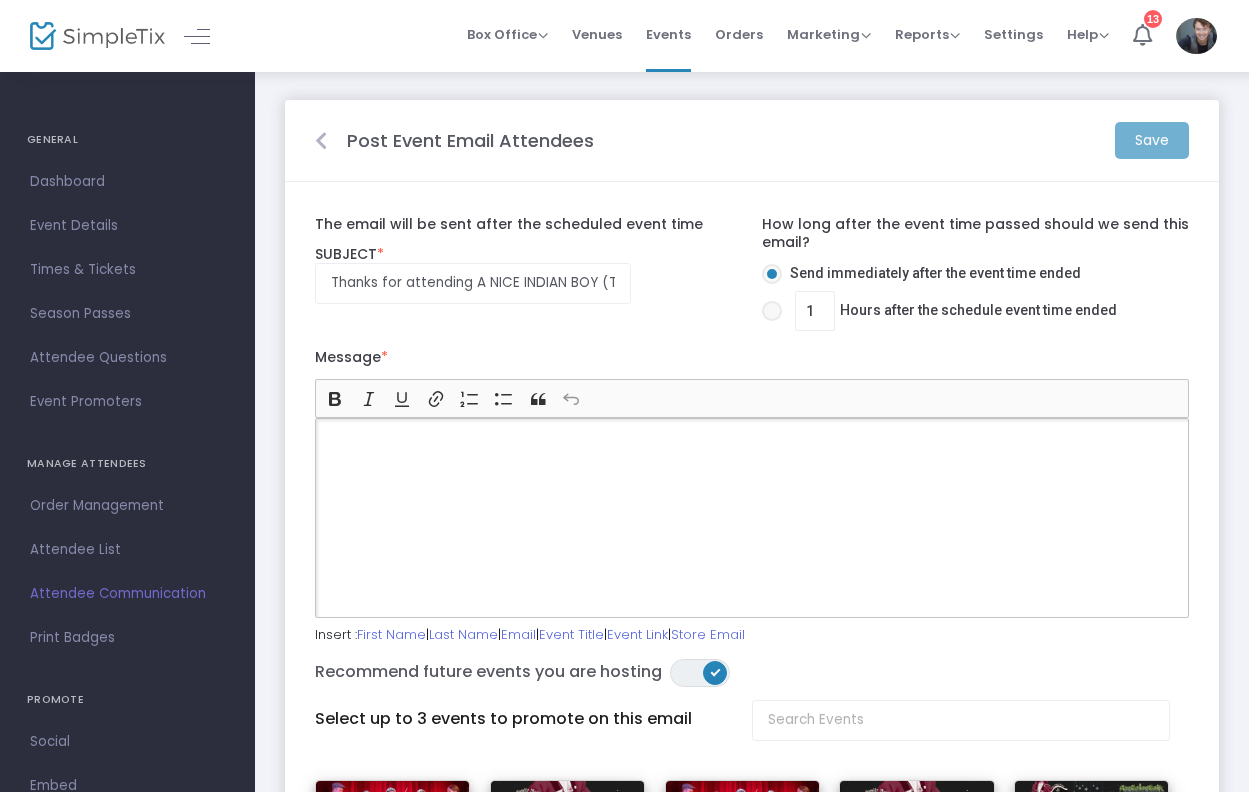 click 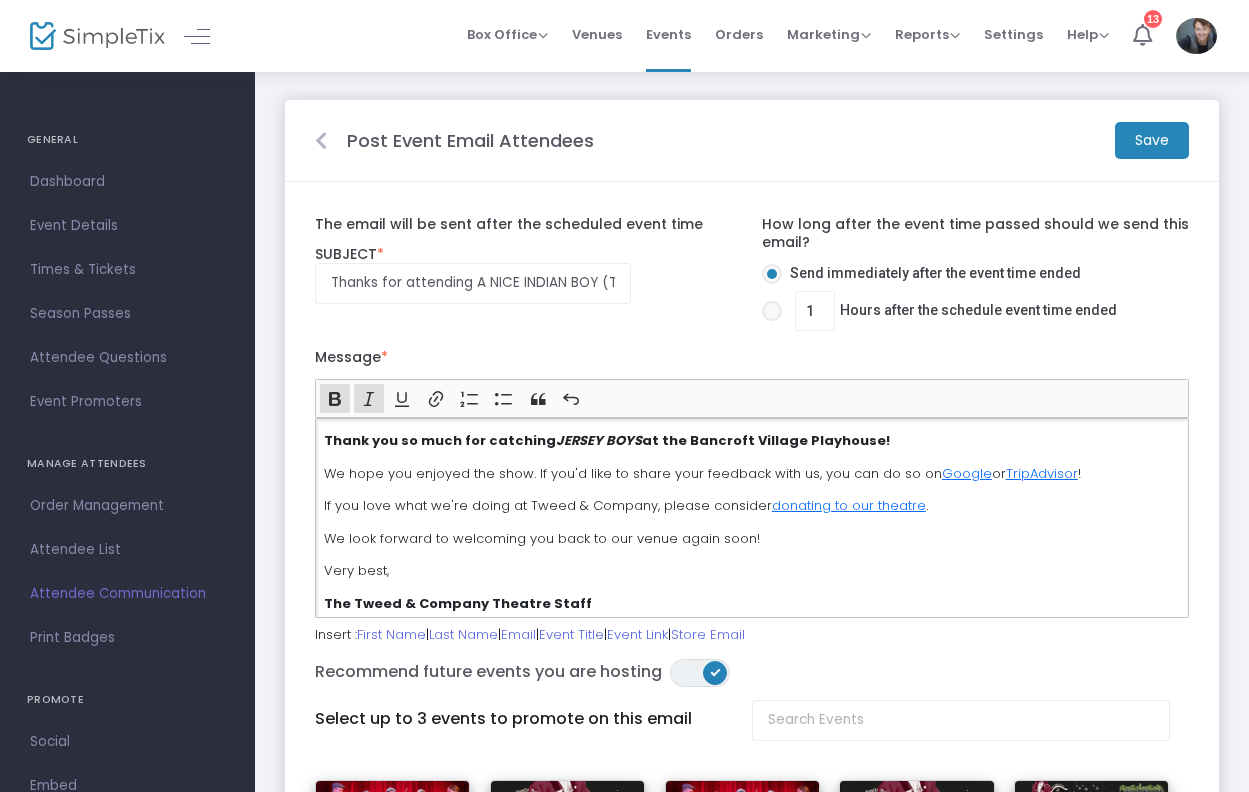 scroll, scrollTop: 0, scrollLeft: 0, axis: both 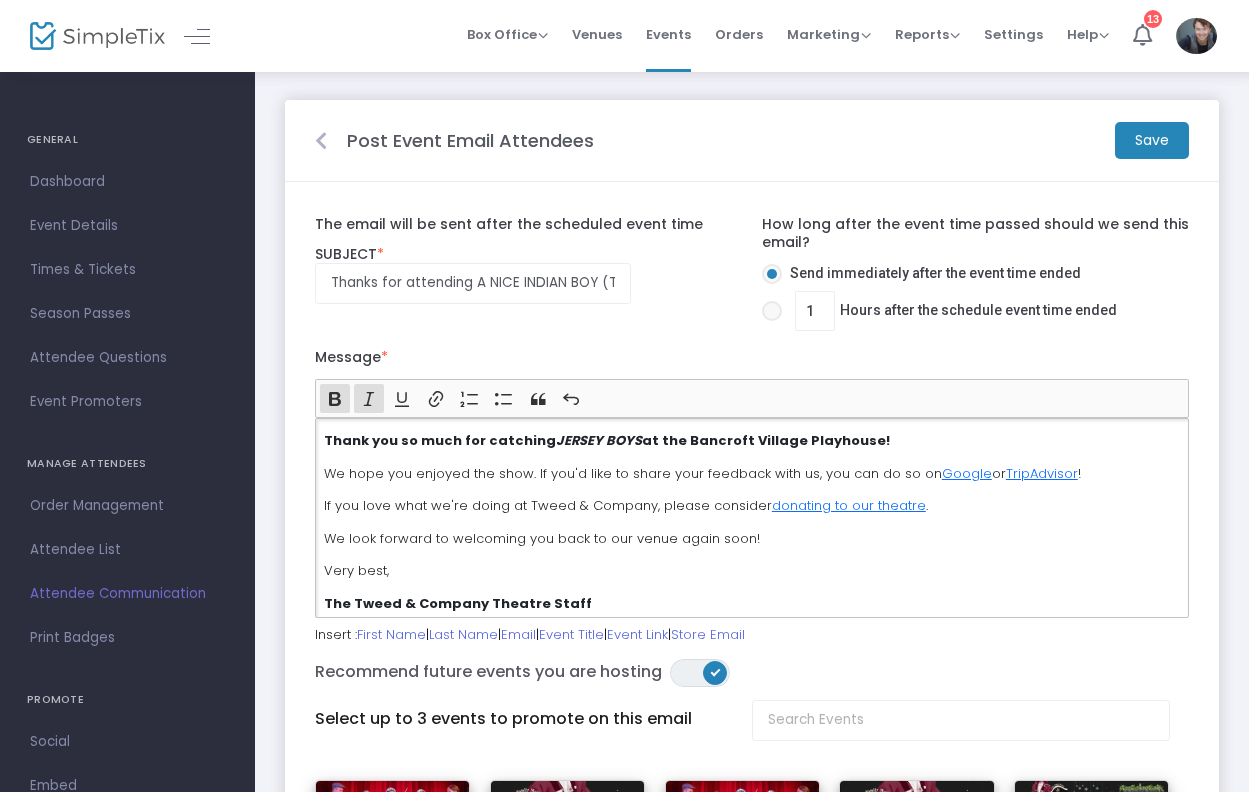 drag, startPoint x: 630, startPoint y: 439, endPoint x: 545, endPoint y: 440, distance: 85.00588 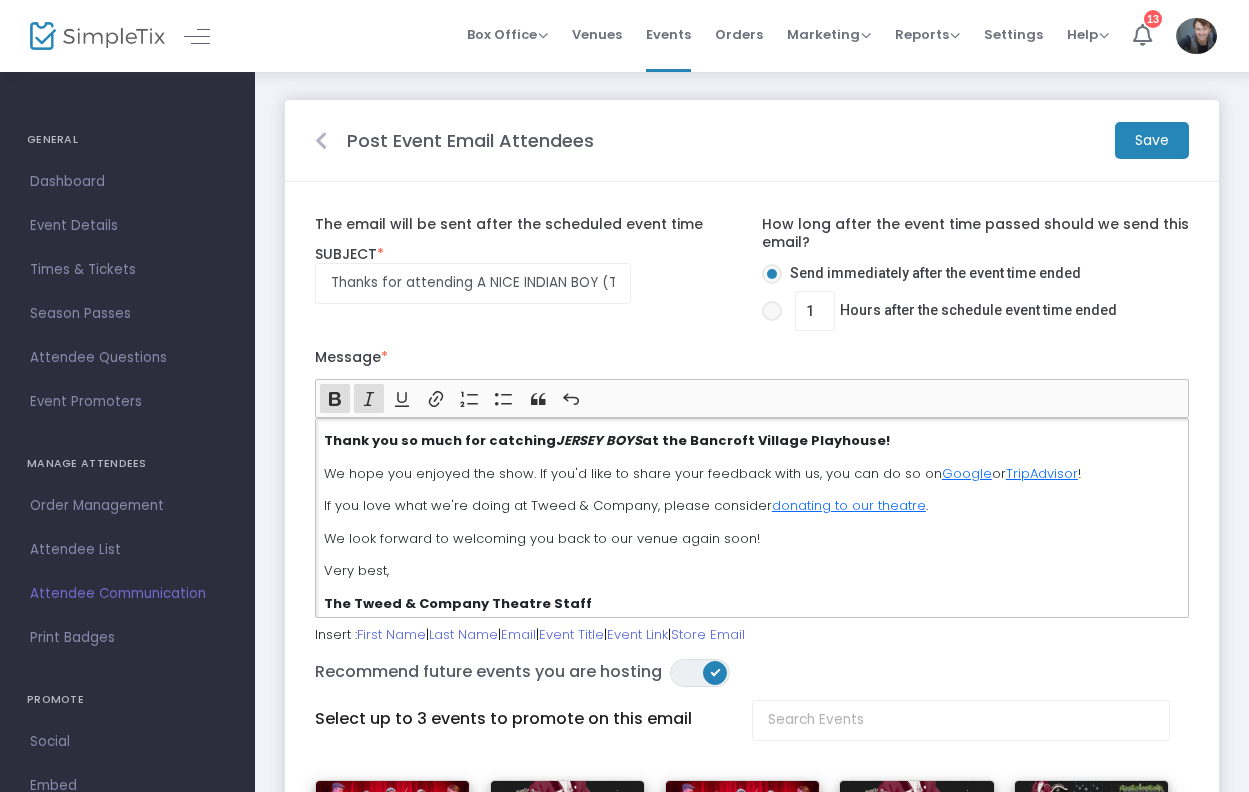 click on "Thank you so much for catching  JERSEY BOYS  at the Bancroft Village Playhouse!" 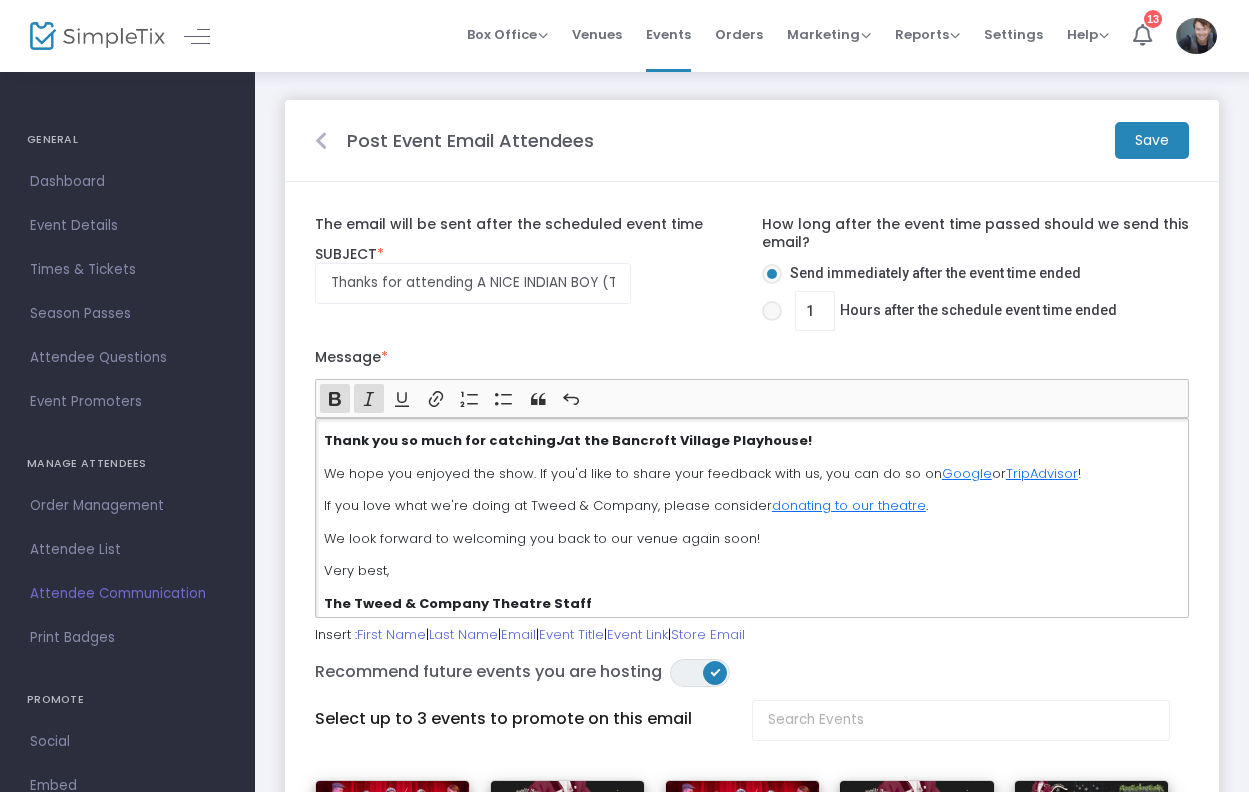 type 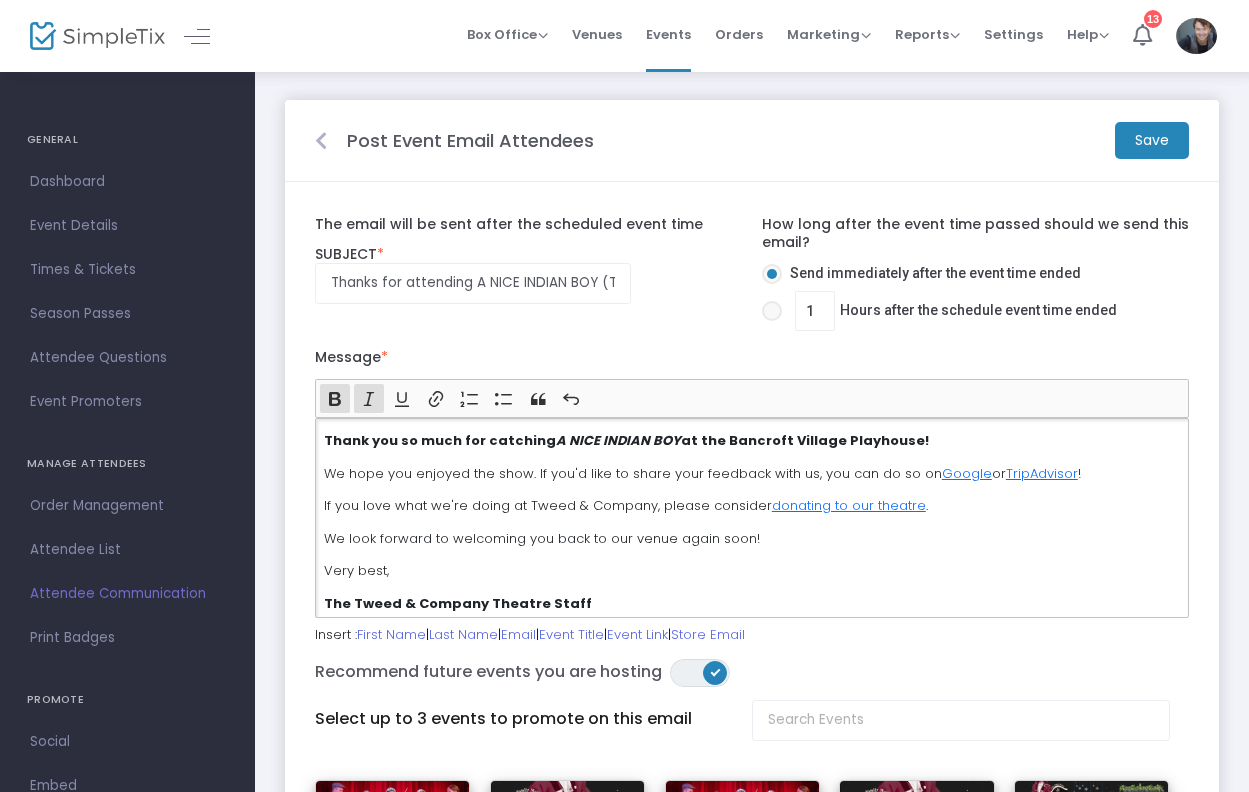 click on "Thank you so much for catching A NICE INDIAN BOY at the Bancroft Village Playhouse! We hope you enjoyed the show. If you'd like to share your feedback with us, you can do so on Google or TripAdvisor ! If you love what we're doing at Tweed & Company, please consider donating to our theatre . We look forward to welcoming you back to our venue again soon! Very best, The Tweed & Company Theatre Staff [EMAIL]" 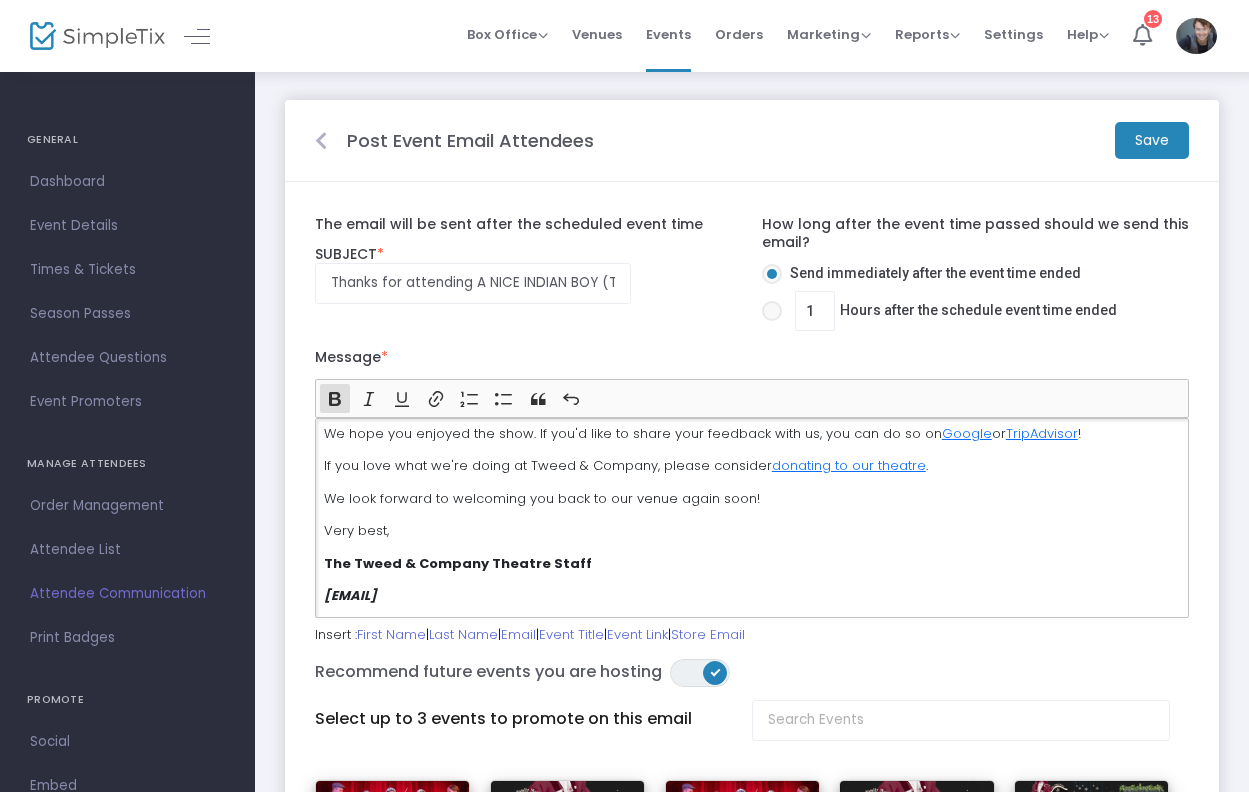 scroll, scrollTop: 37, scrollLeft: 0, axis: vertical 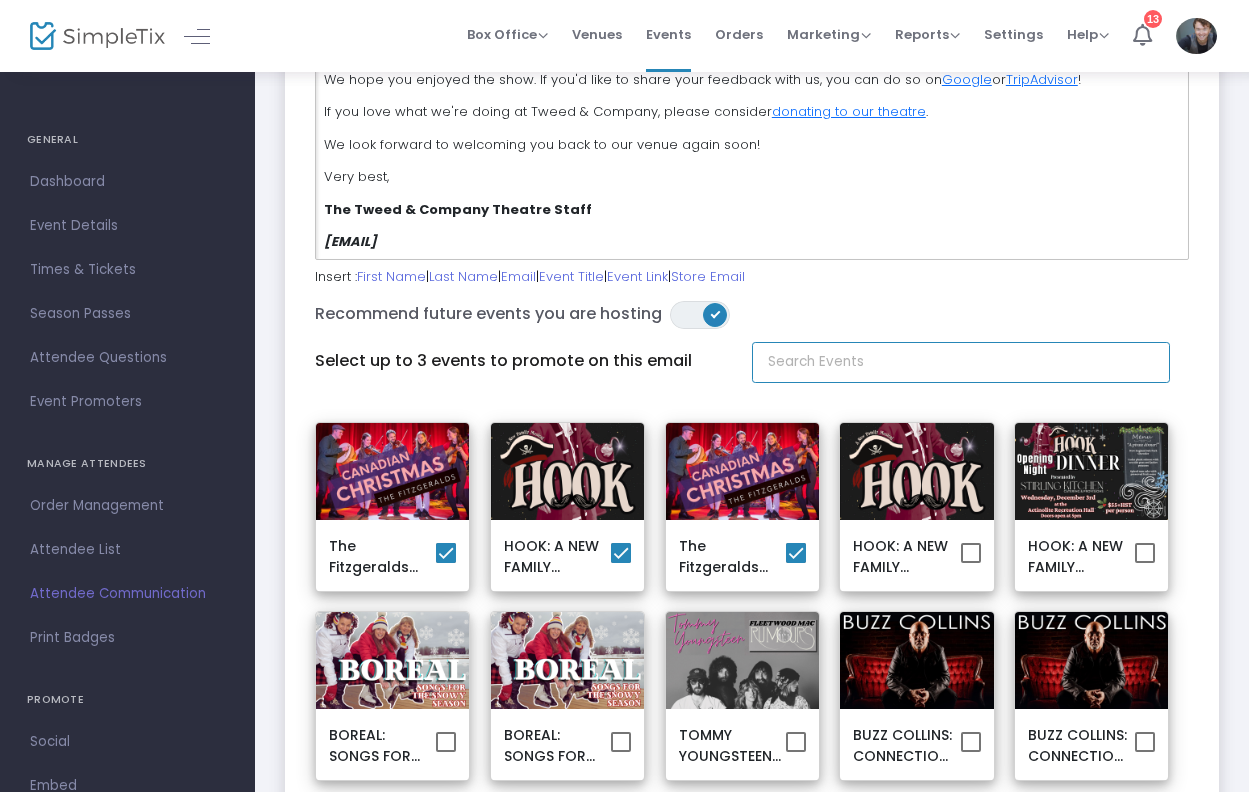 click 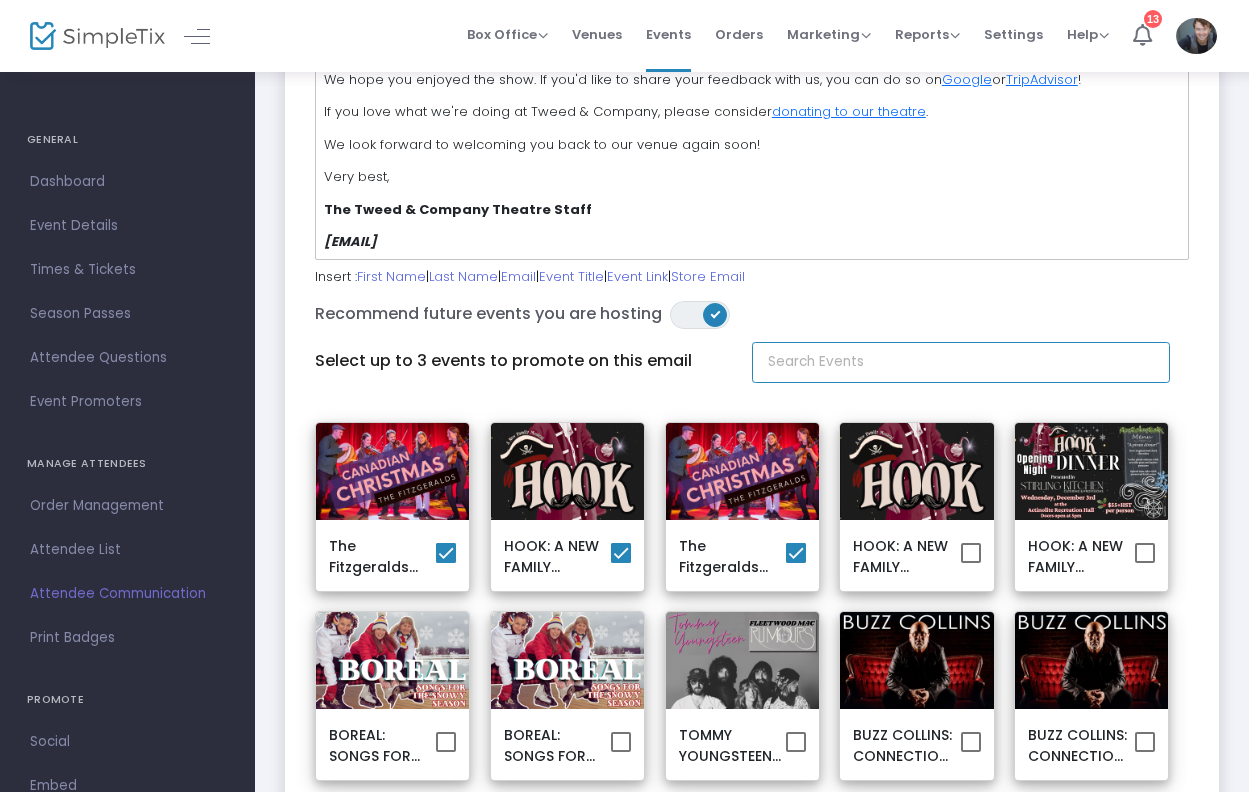 type on "b" 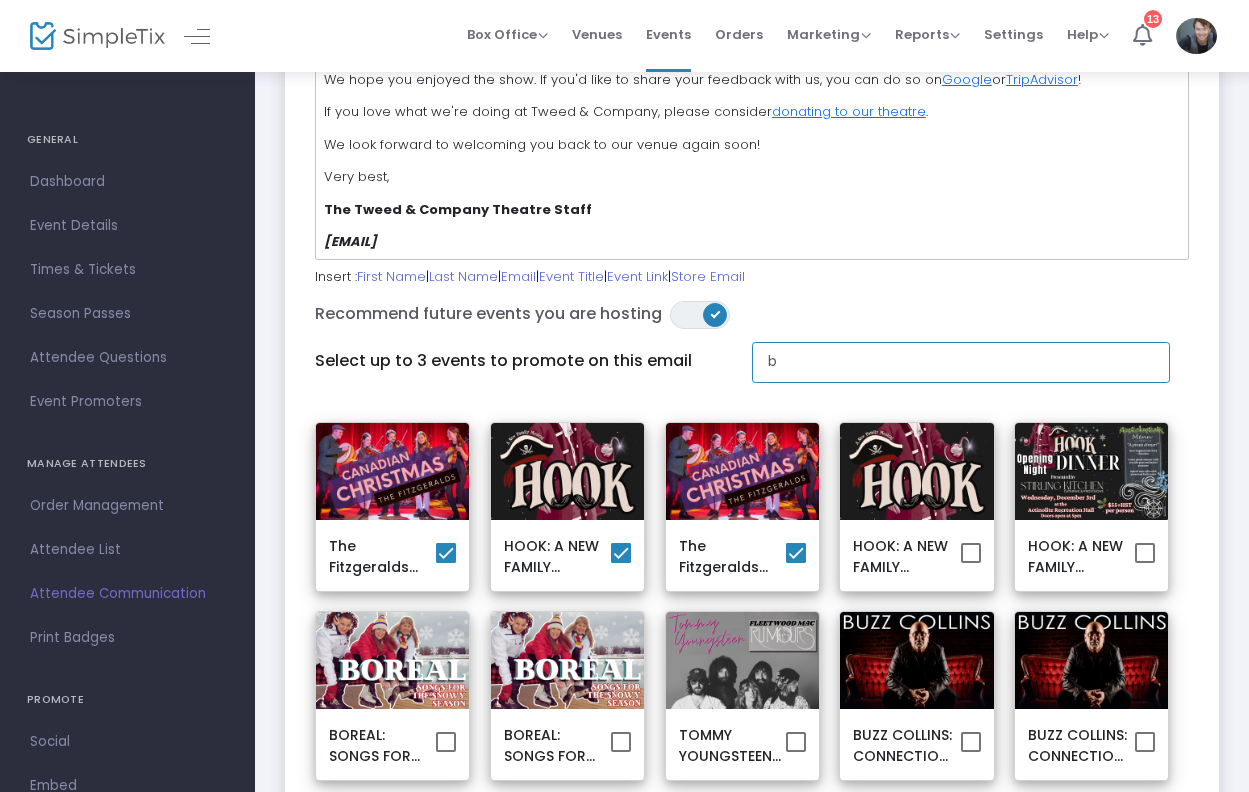 type 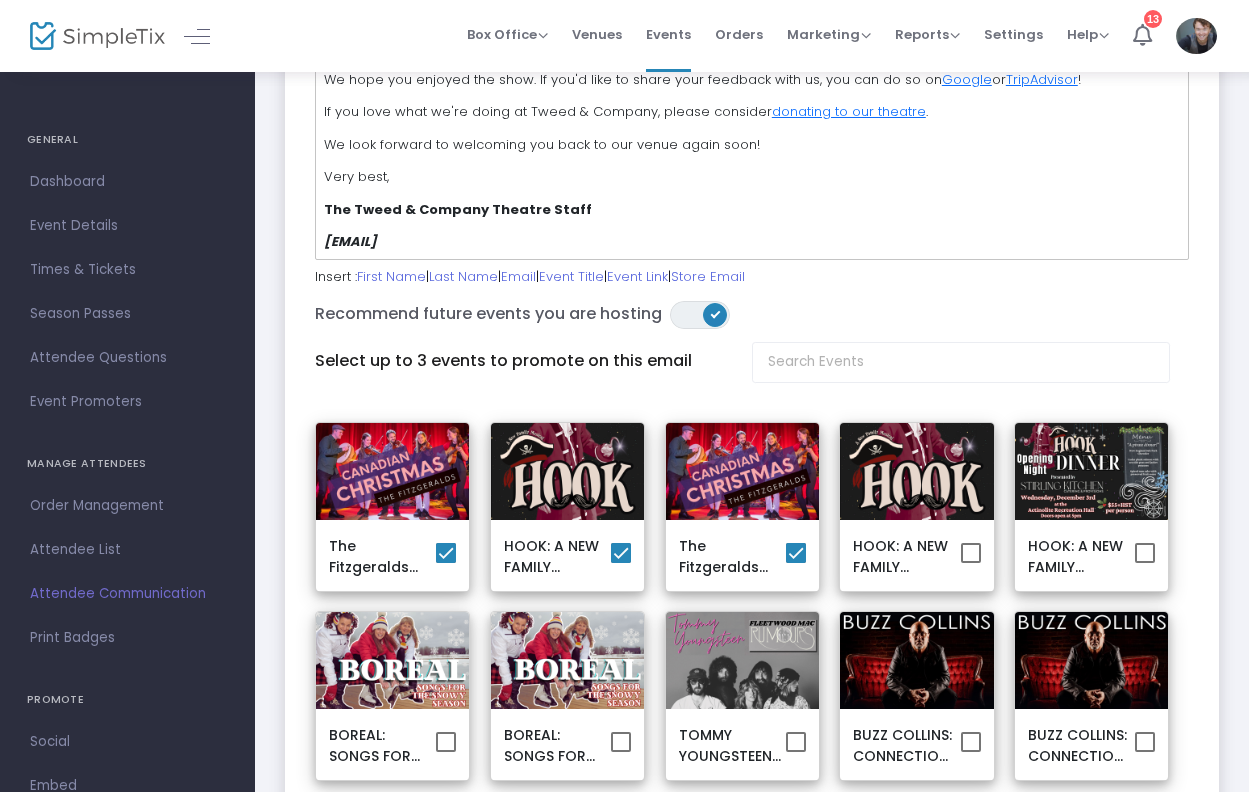 click at bounding box center [796, 556] 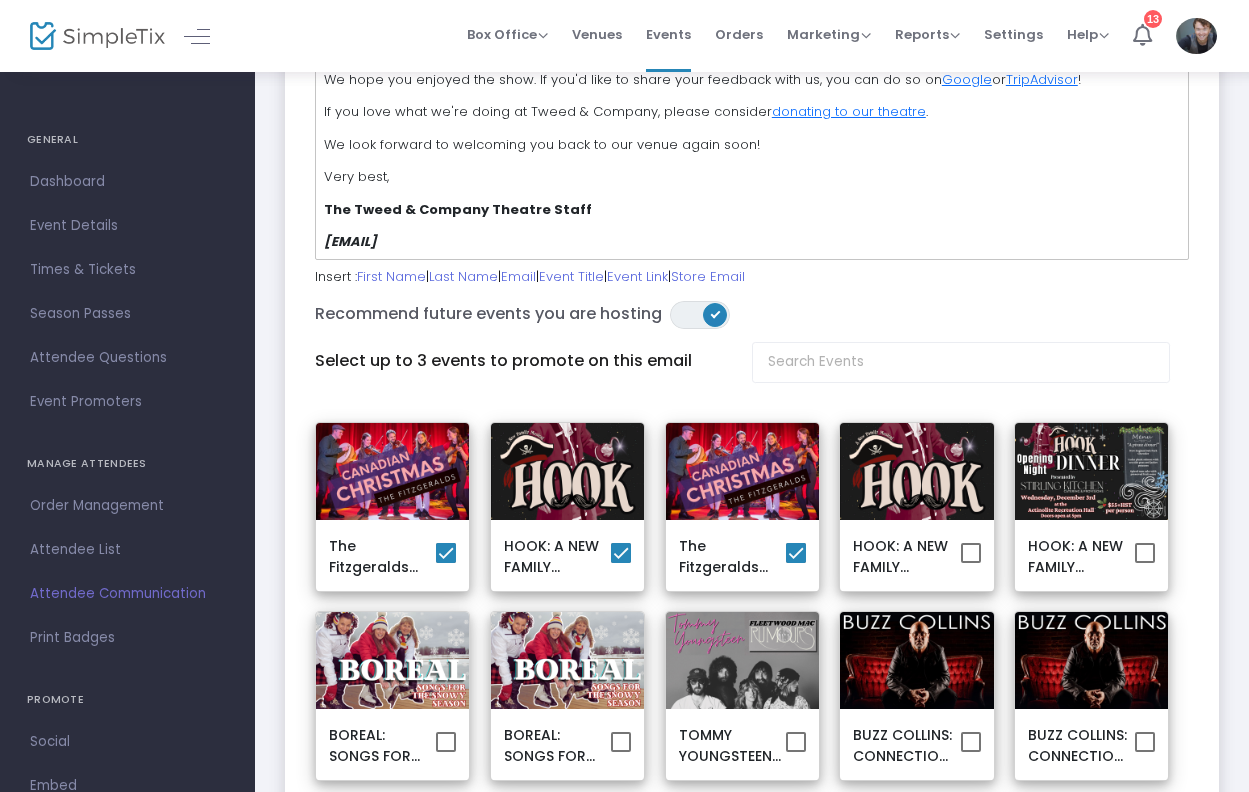 click on "HOOK: A NEW FAMILY MUSICAL @ The BVP" 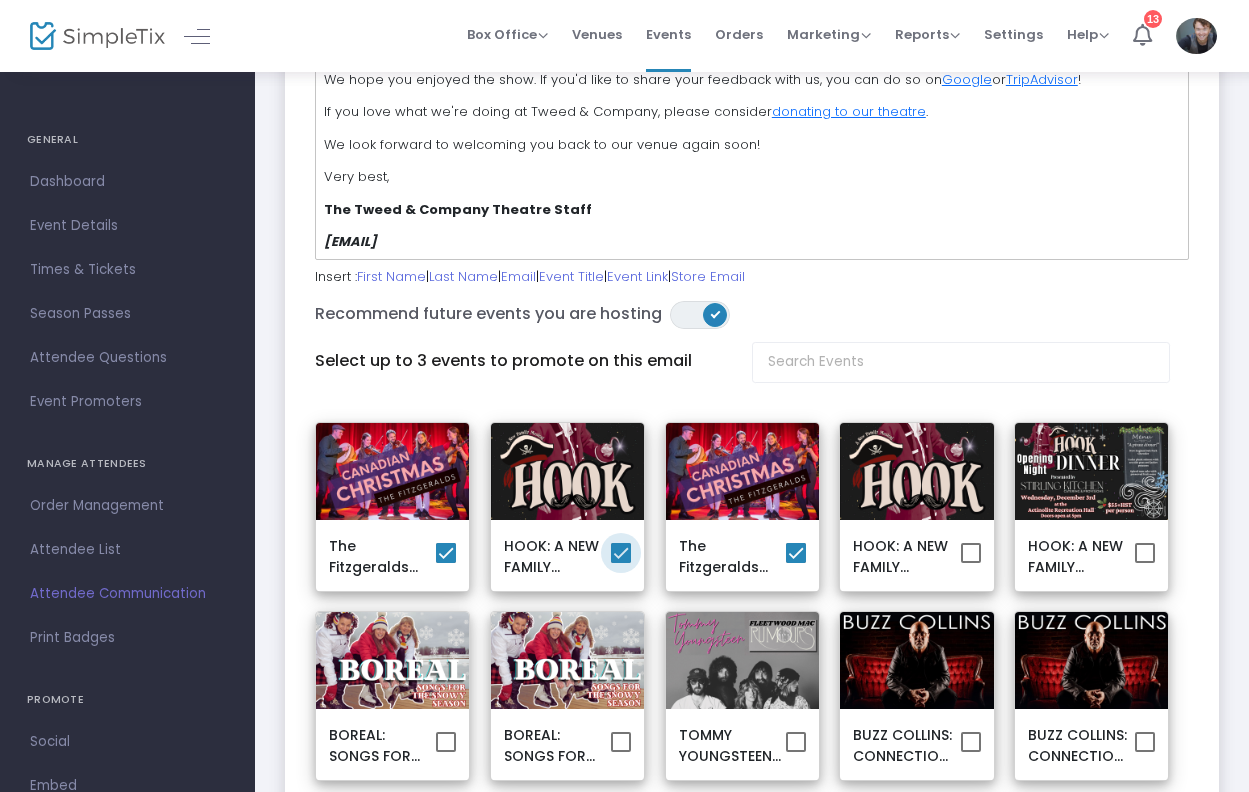 click at bounding box center [621, 553] 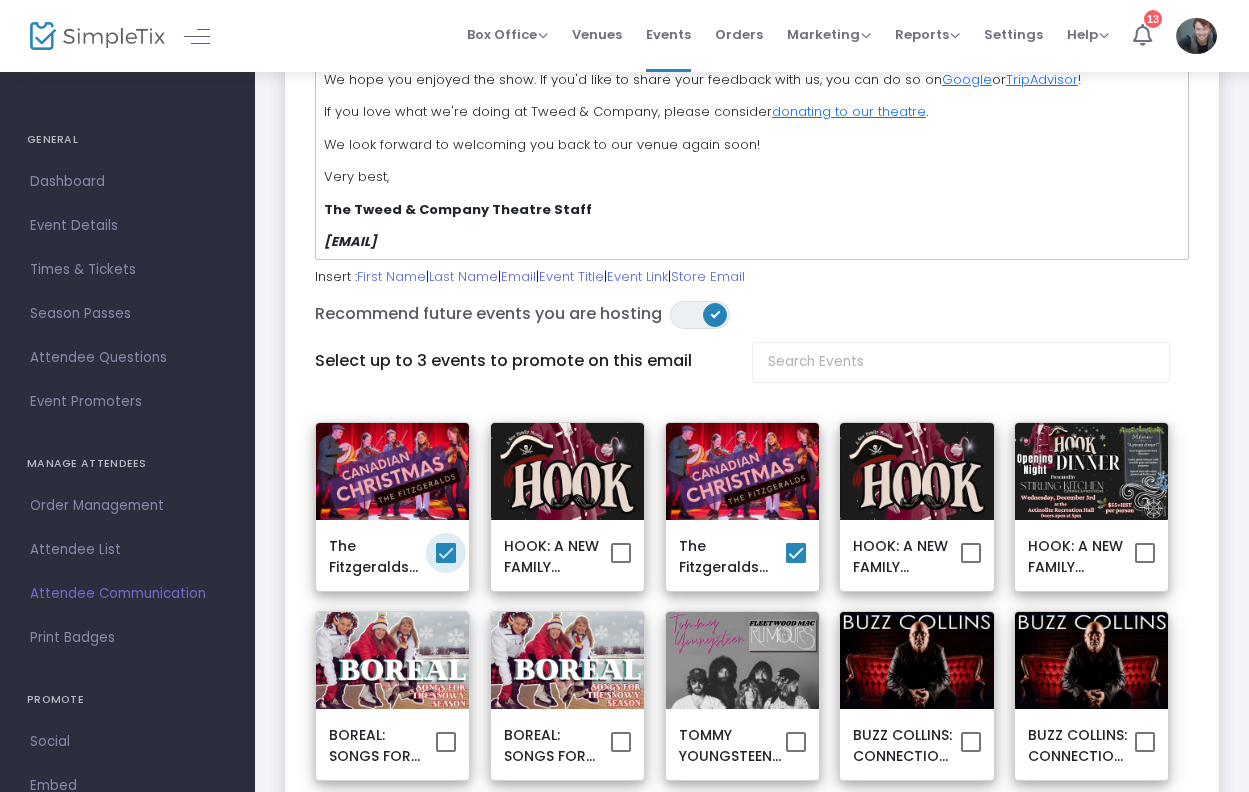 click at bounding box center [446, 553] 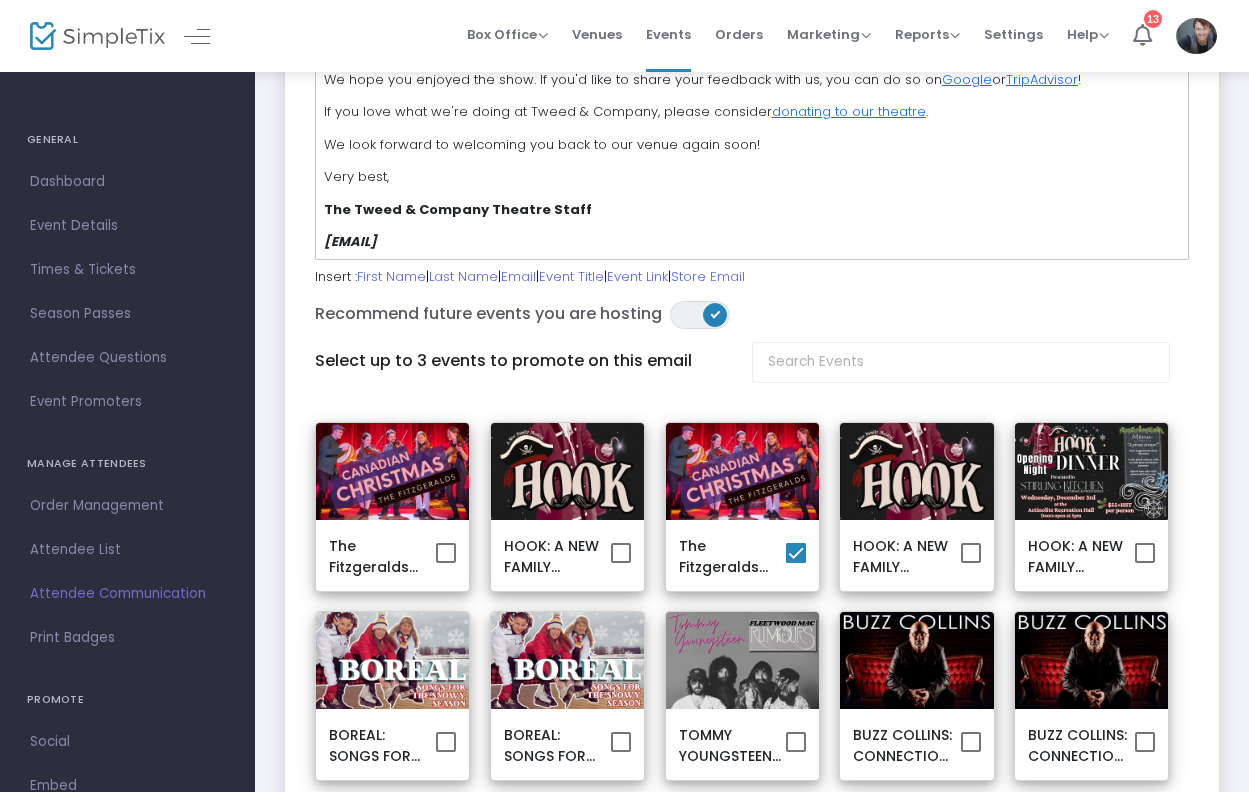 click at bounding box center [796, 553] 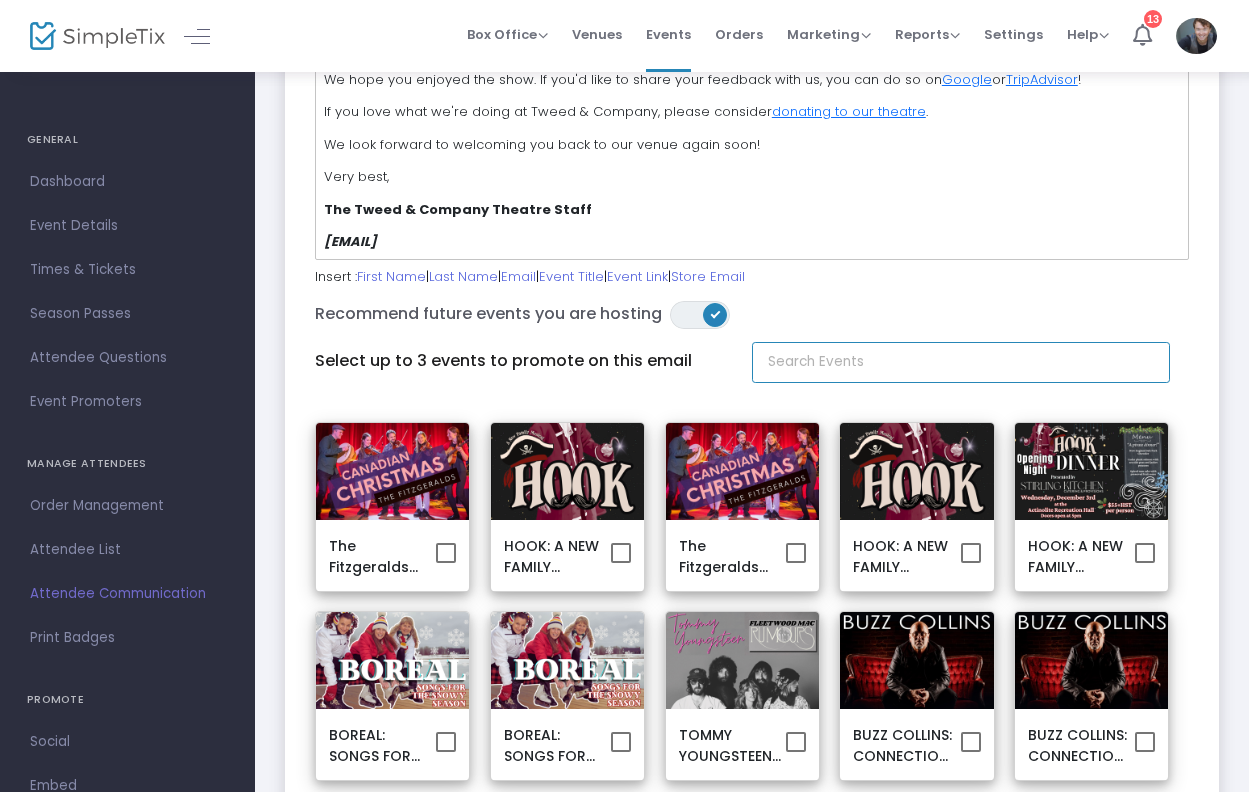 click 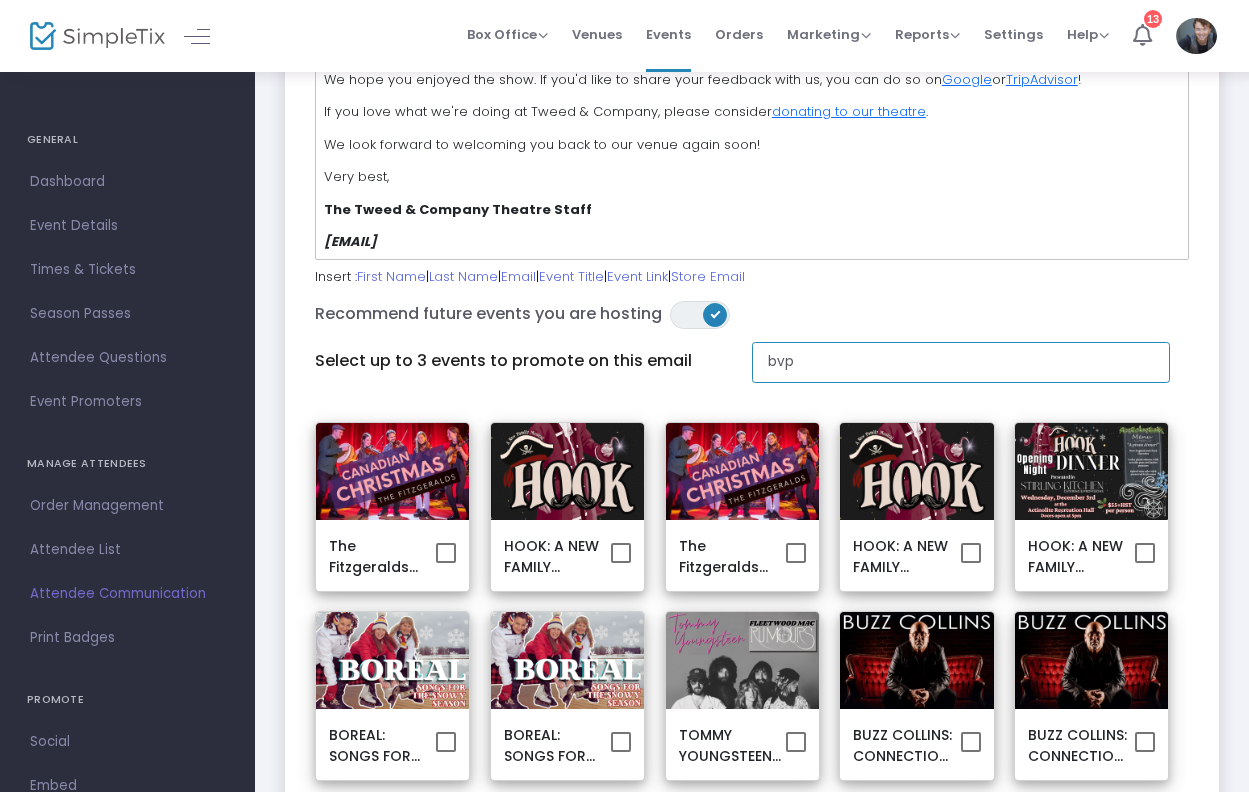 type on "bvp" 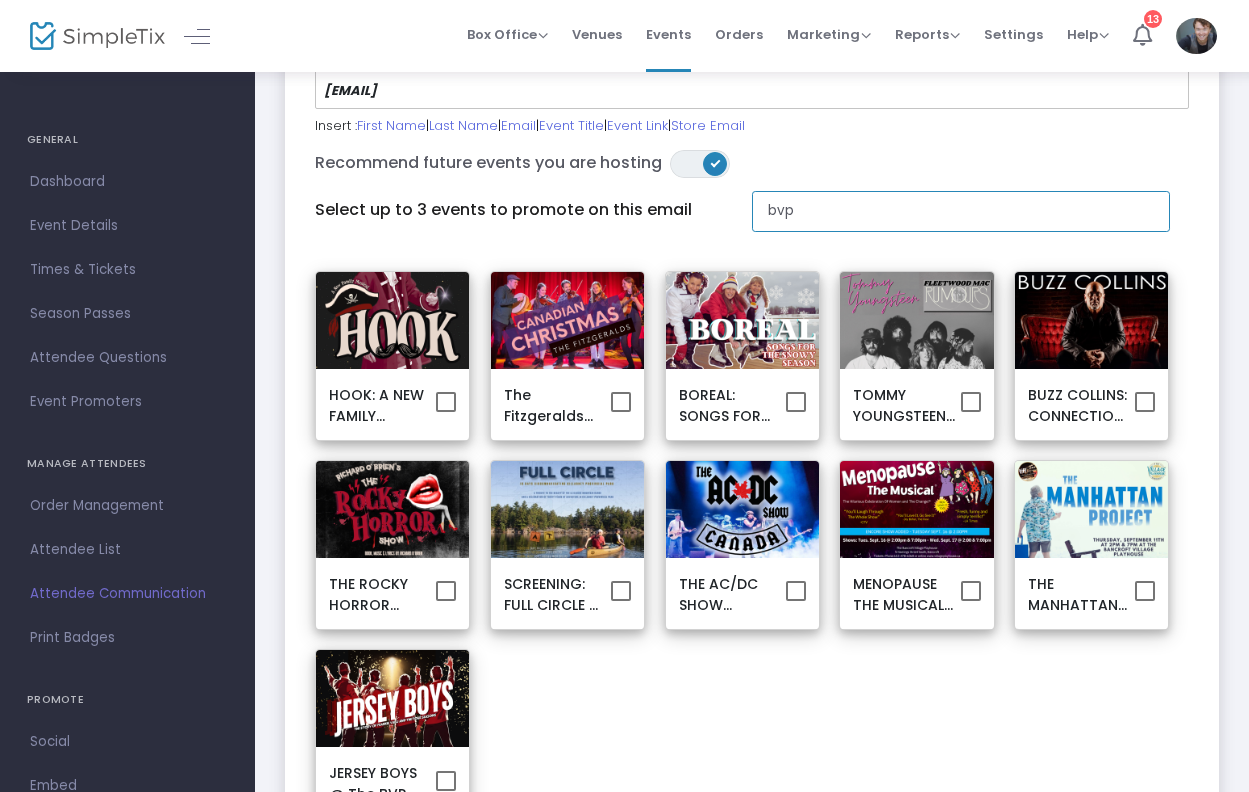 scroll, scrollTop: 518, scrollLeft: 0, axis: vertical 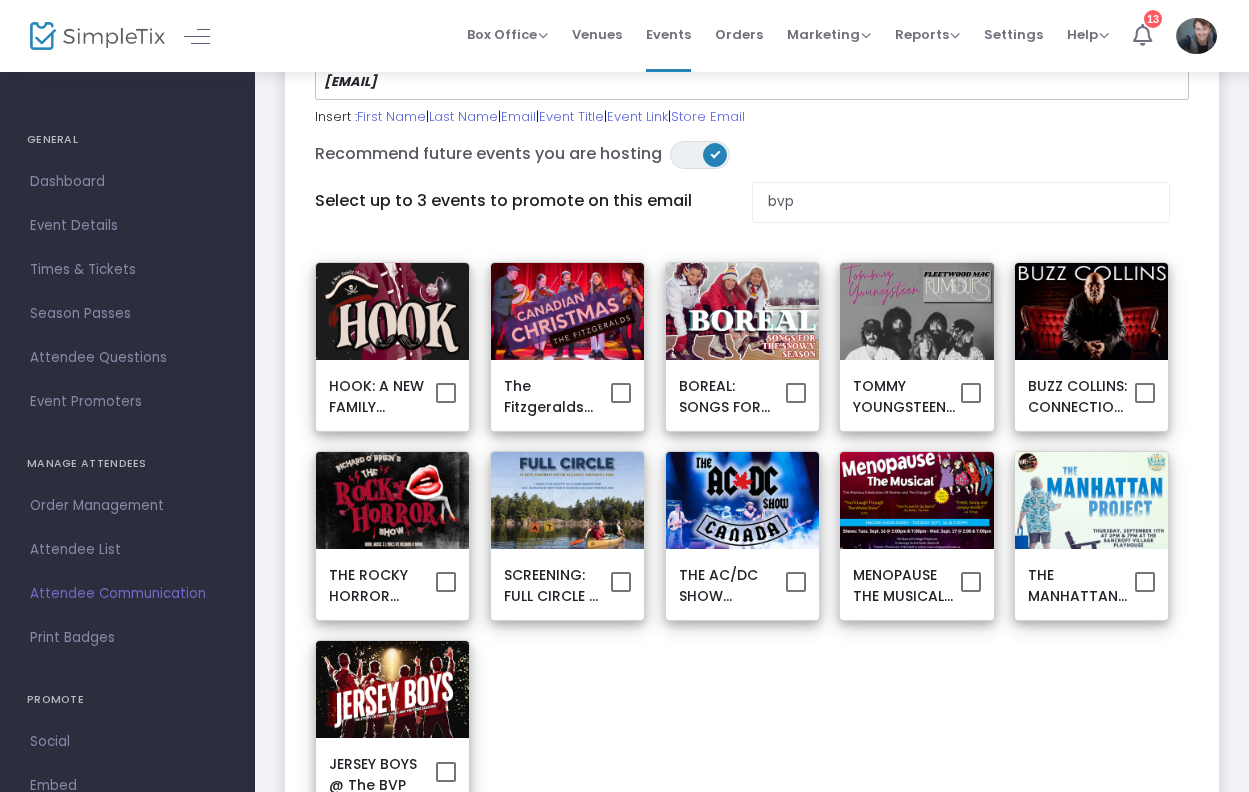 click at bounding box center (446, 393) 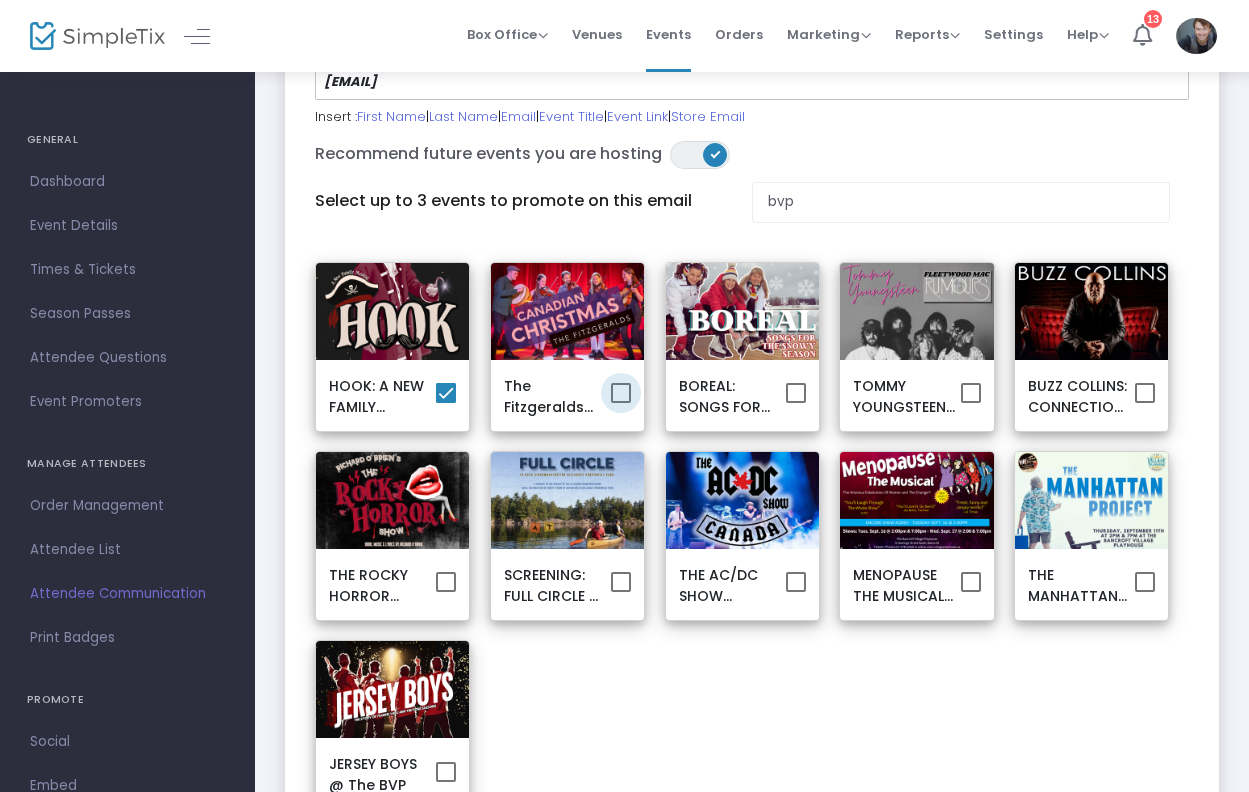 click at bounding box center [621, 393] 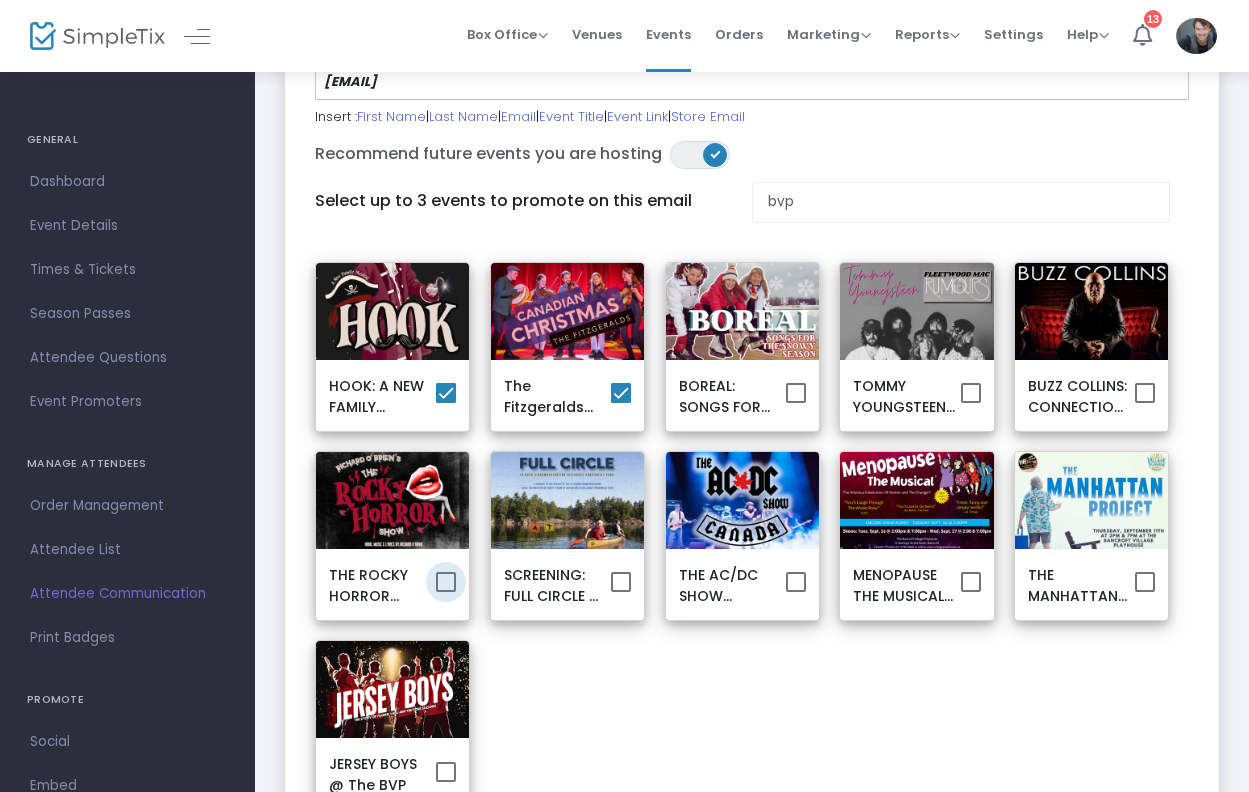 click at bounding box center (446, 582) 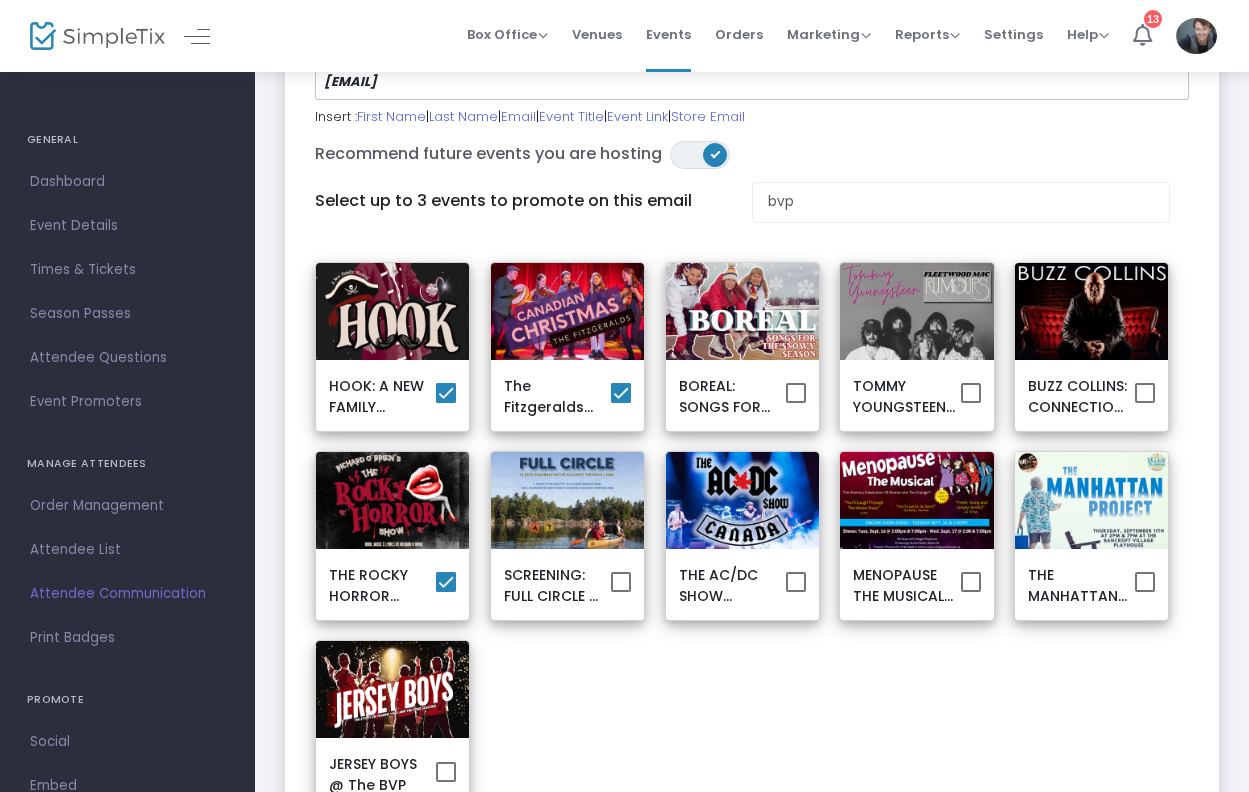 click at bounding box center (621, 393) 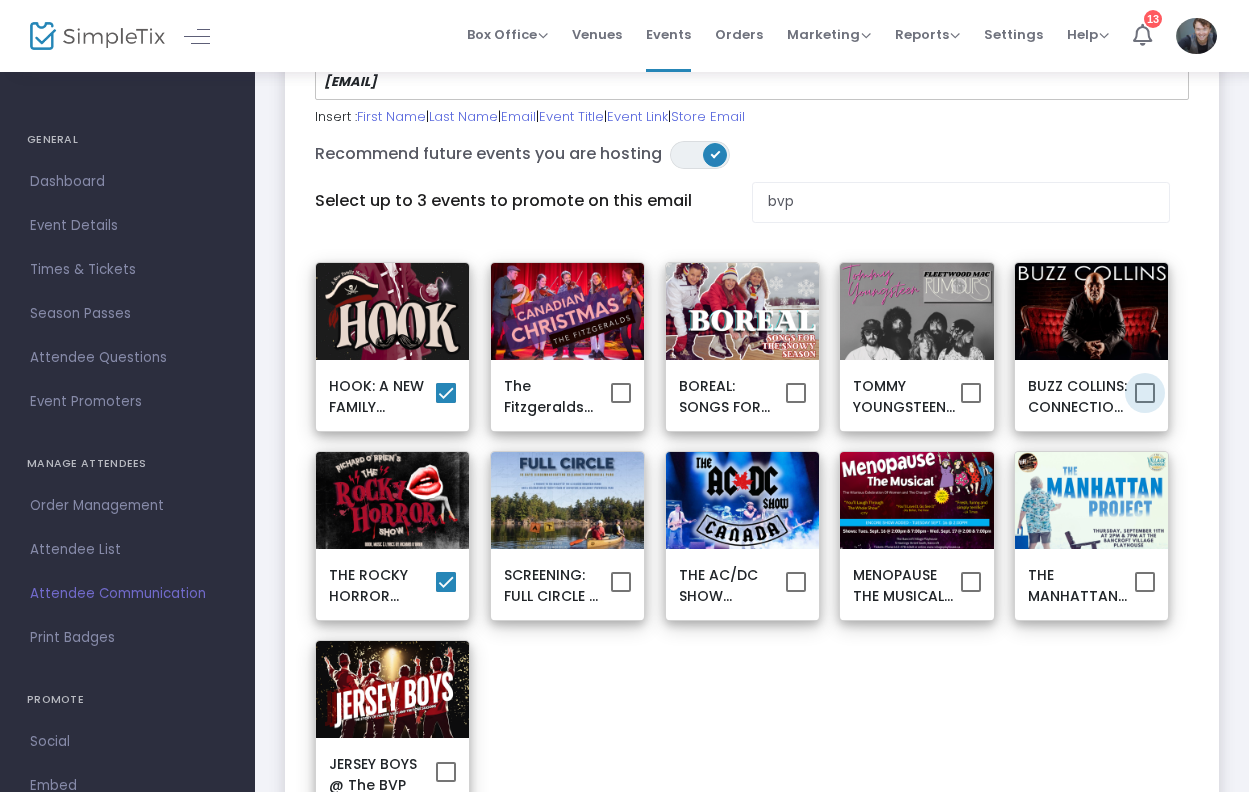 click at bounding box center (1145, 393) 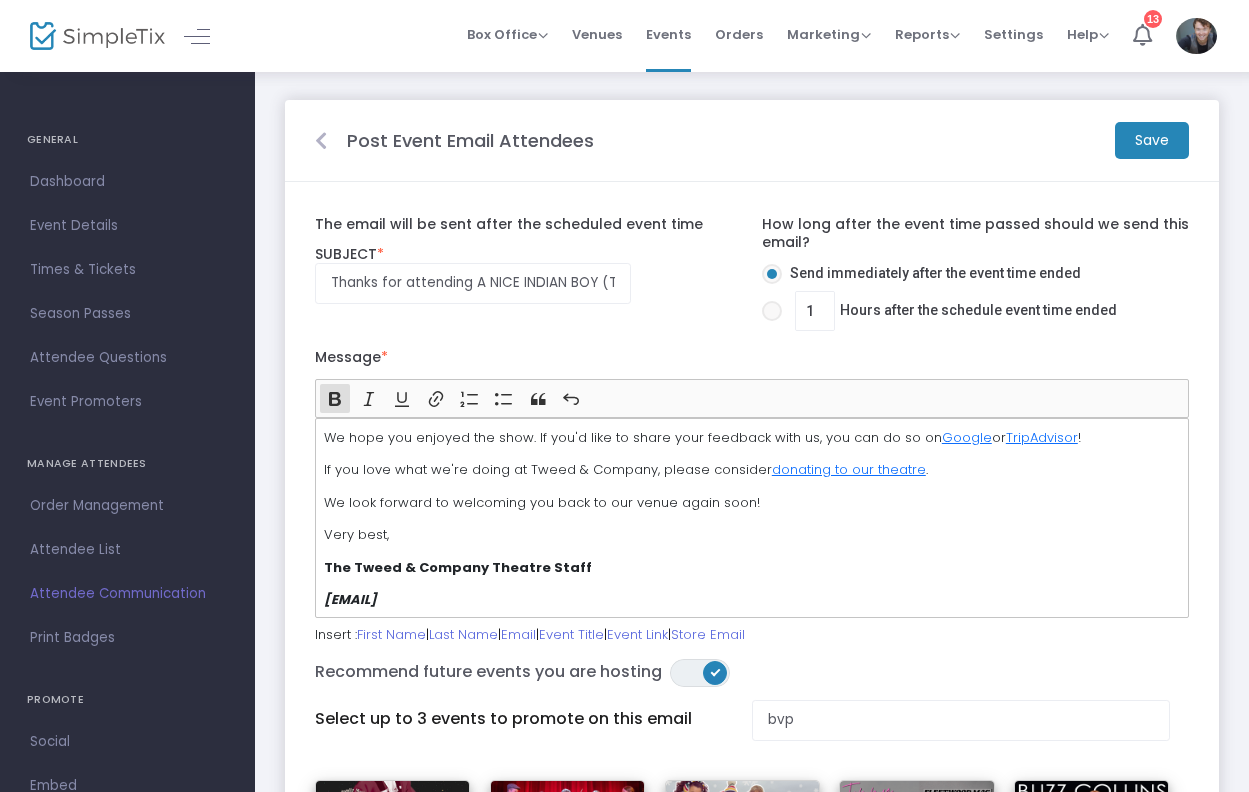 scroll, scrollTop: 0, scrollLeft: 0, axis: both 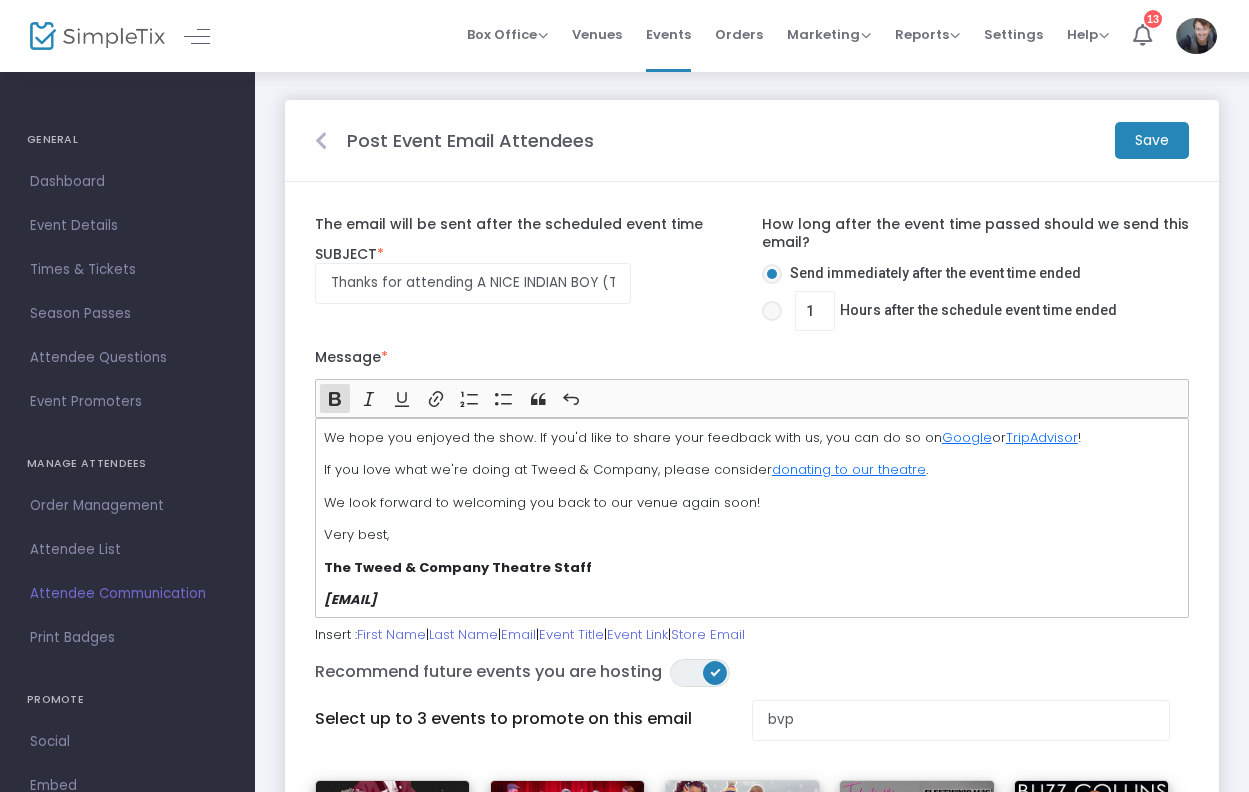 click on "Save" 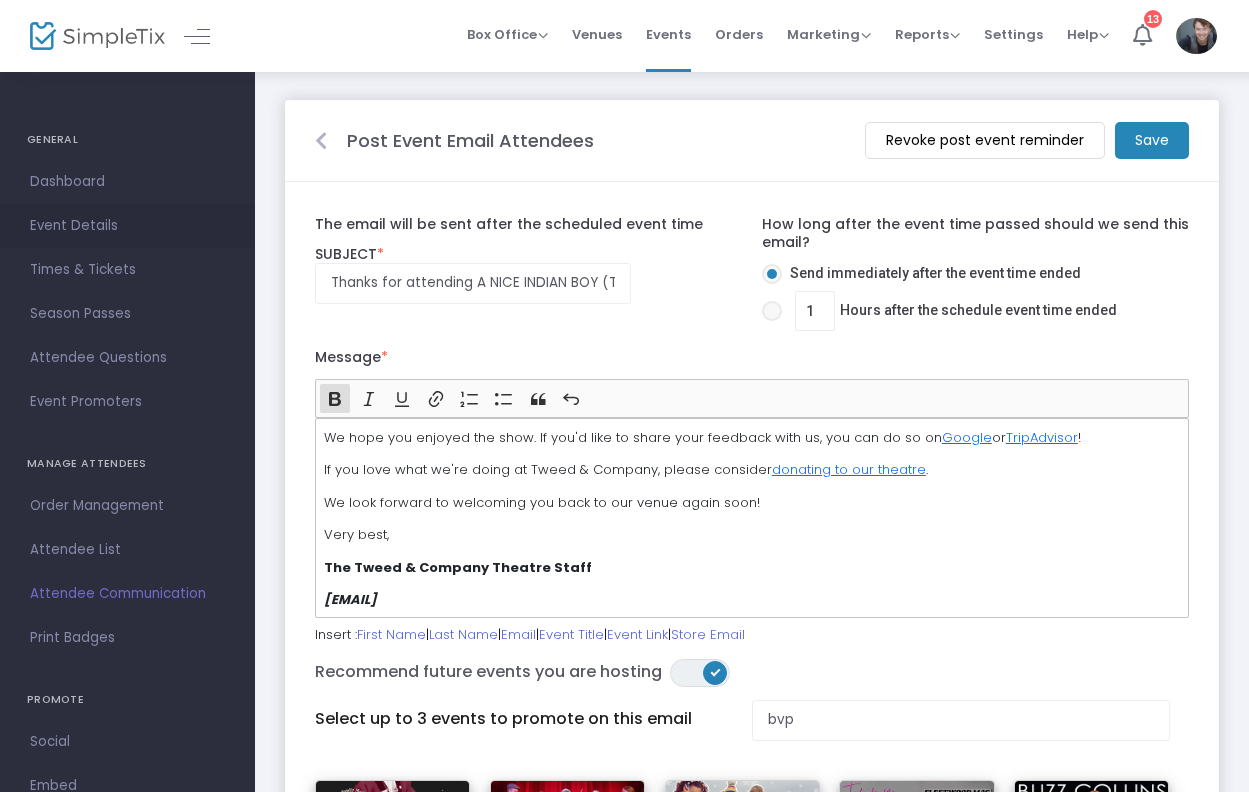 scroll, scrollTop: 0, scrollLeft: 0, axis: both 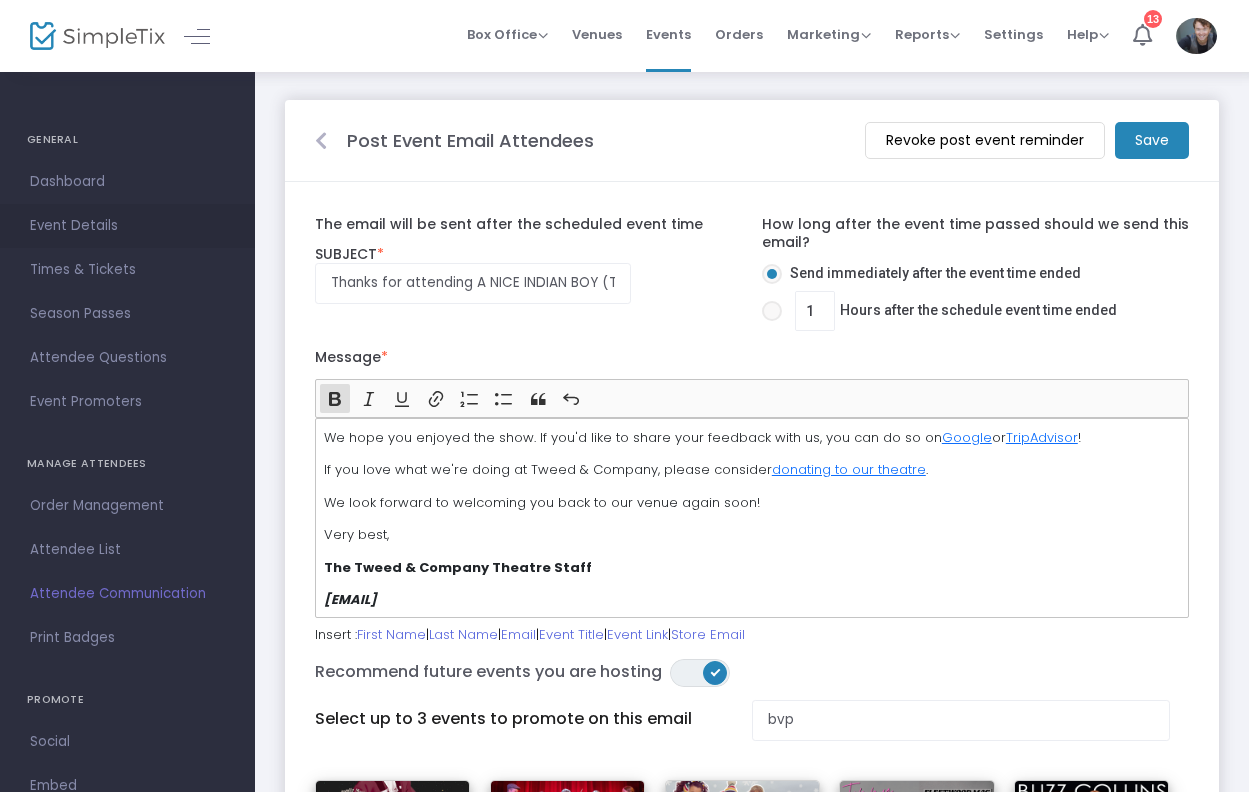 click on "Event Details" at bounding box center [127, 226] 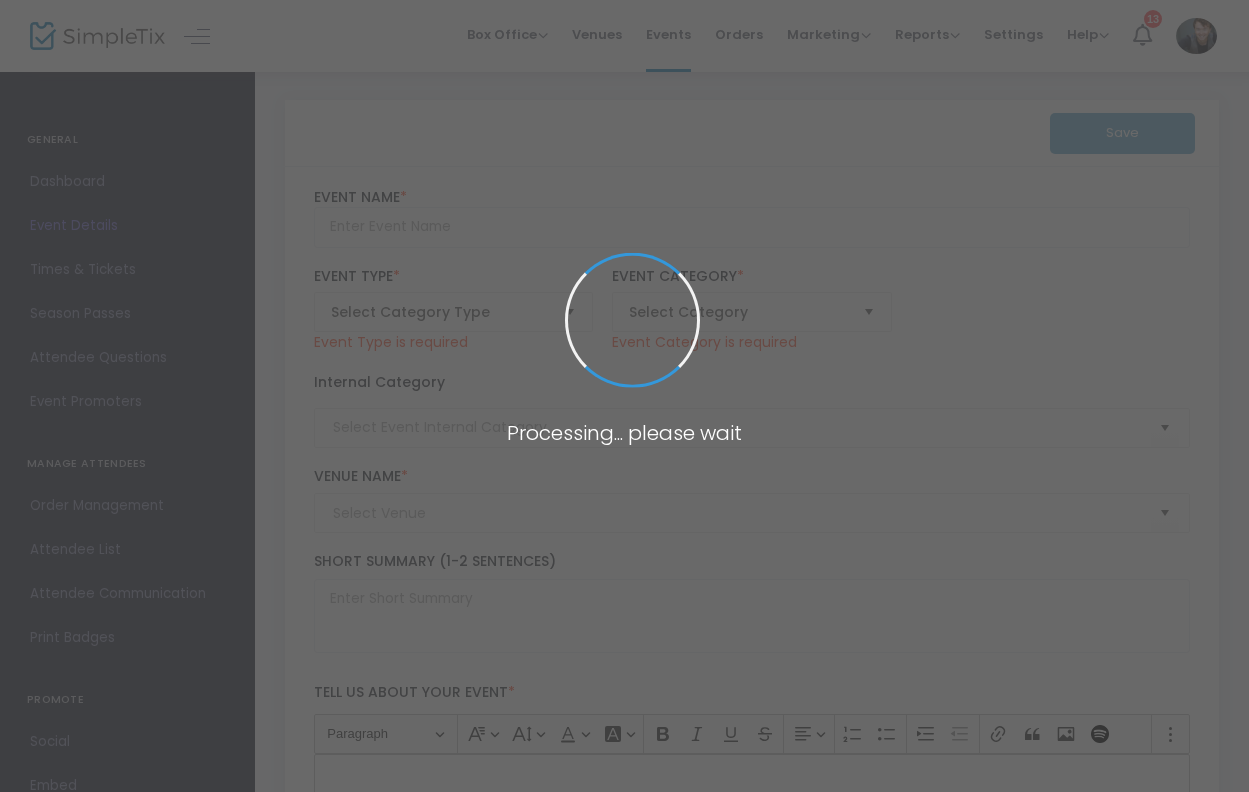 type on "A NICE INDIAN BOY (TIFF FILM CIRCUIT BANCROFT) @ The BVP" 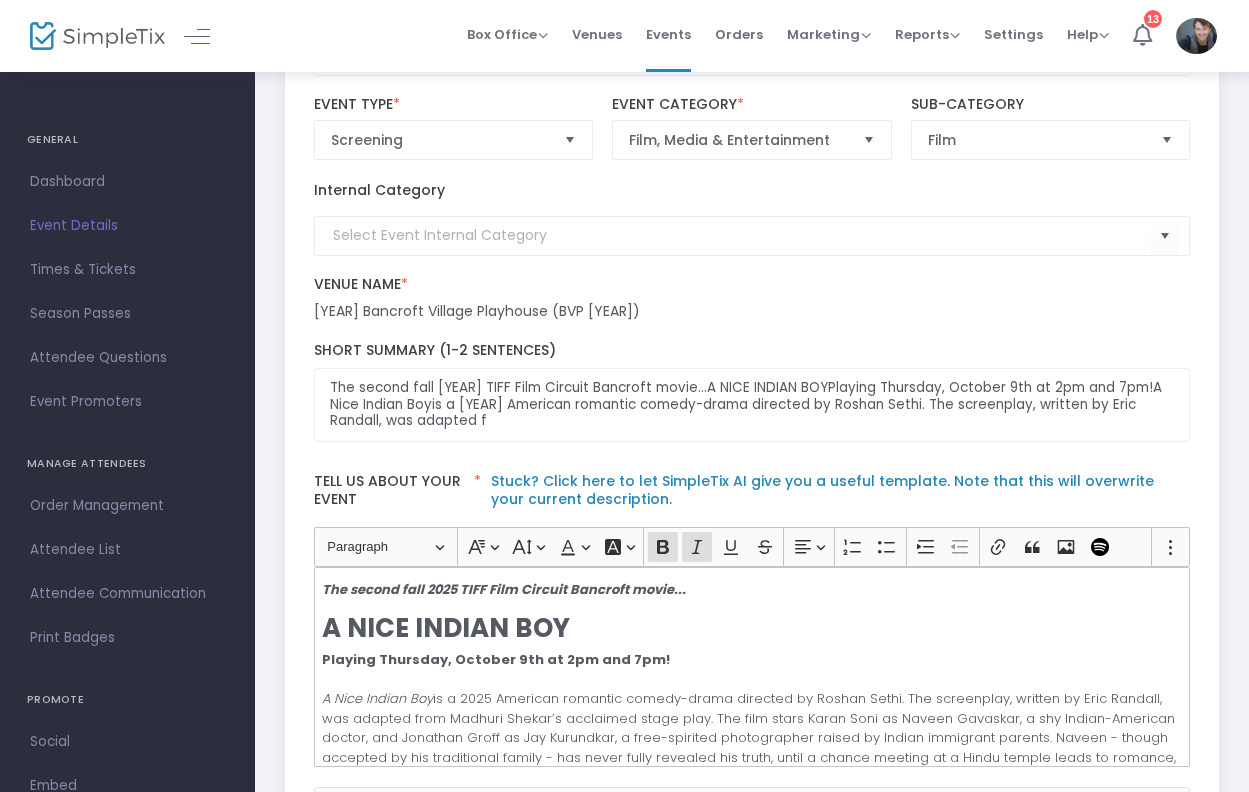 scroll, scrollTop: 237, scrollLeft: 0, axis: vertical 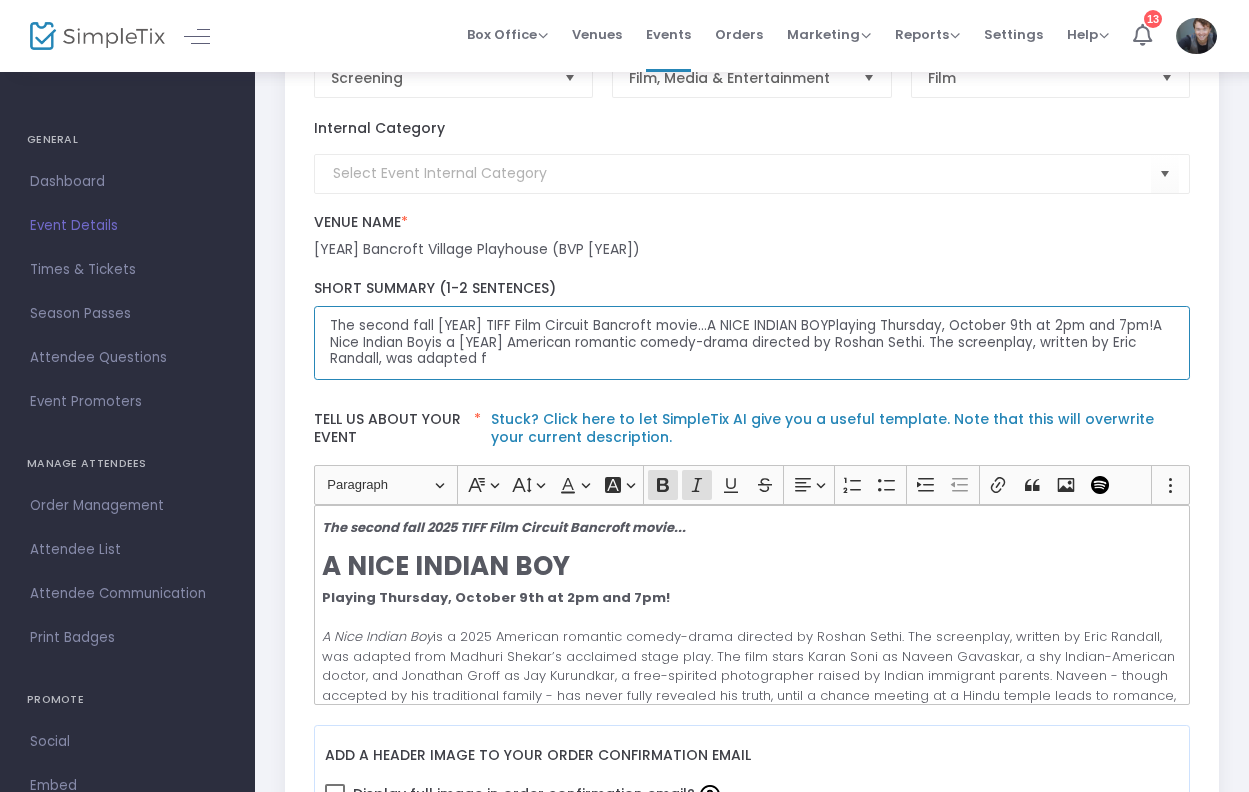 drag, startPoint x: 690, startPoint y: 331, endPoint x: 1133, endPoint y: 329, distance: 443.00452 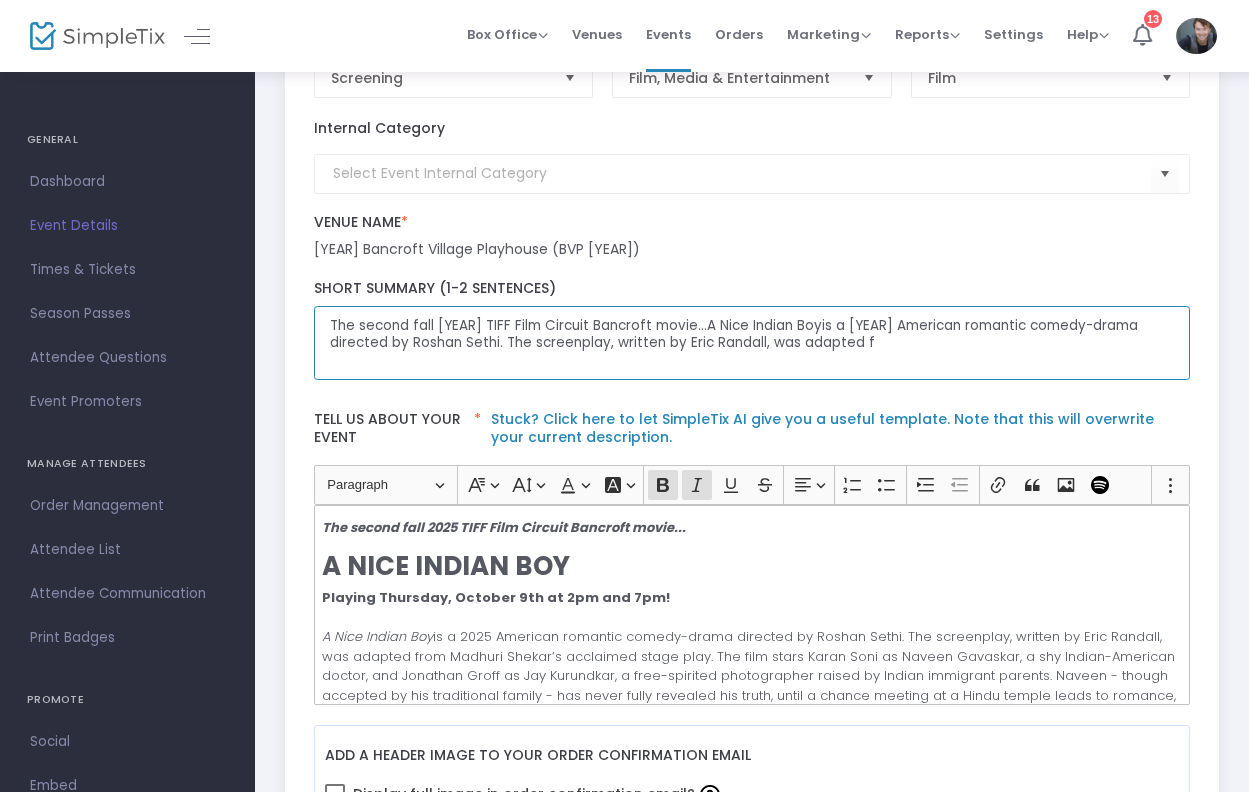 drag, startPoint x: 824, startPoint y: 343, endPoint x: 324, endPoint y: 341, distance: 500.004 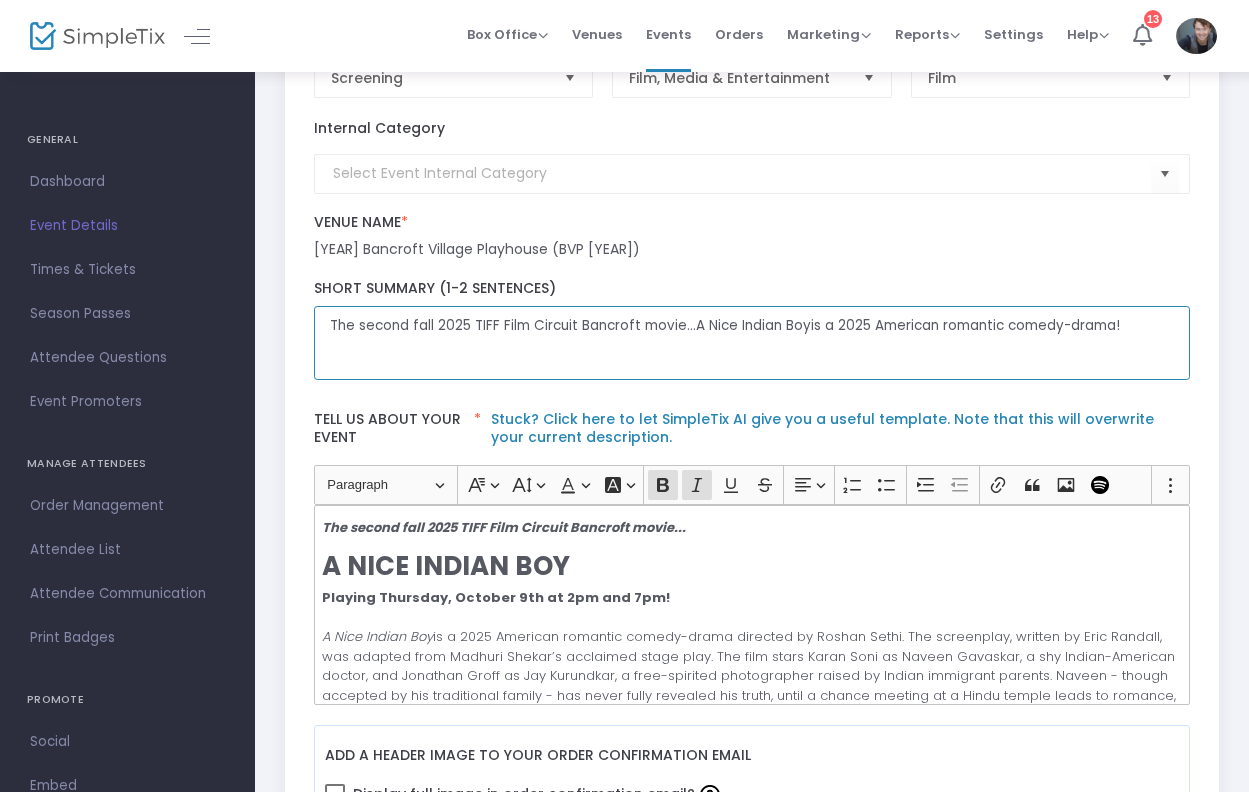 click on "The second fall 2025 TIFF Film Circuit Bancroft movie...A Nice Indian Boyis a 2025 American romantic comedy-drama!" 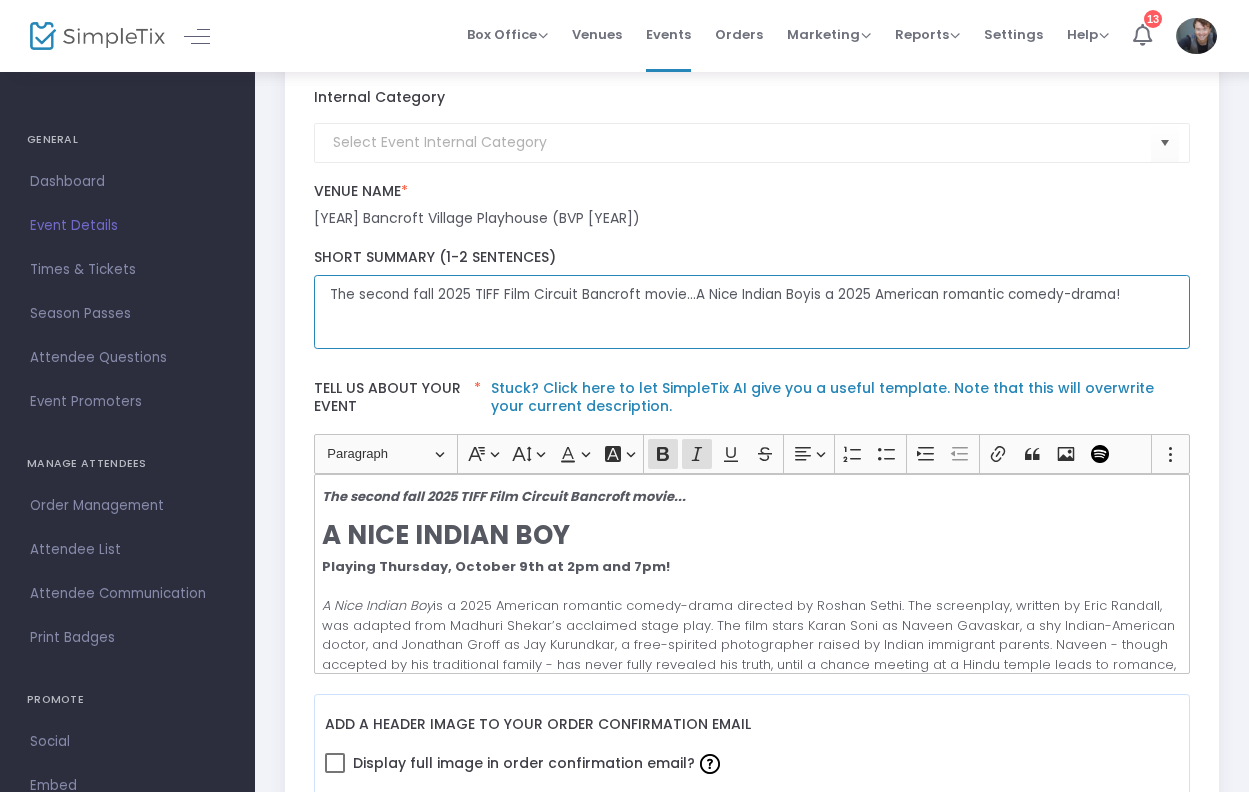 scroll, scrollTop: 272, scrollLeft: 0, axis: vertical 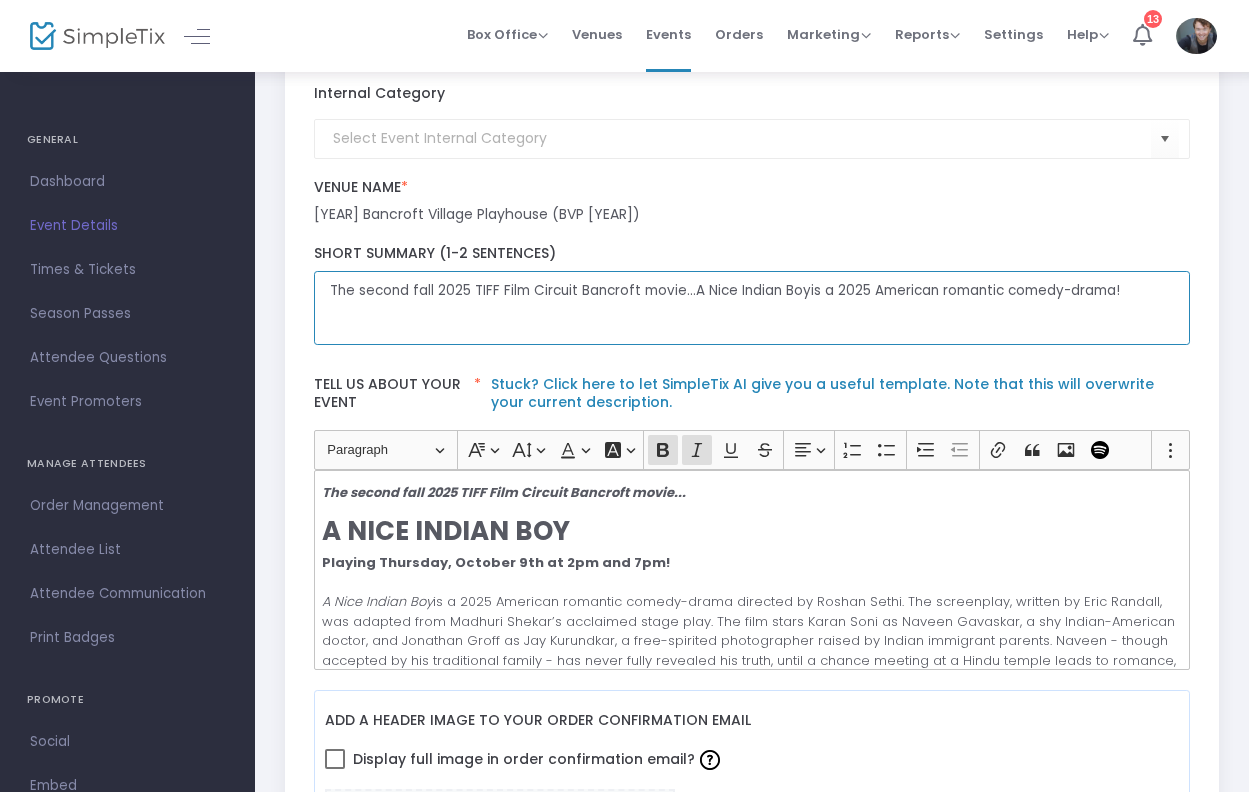 click on "The second fall 2025 TIFF Film Circuit Bancroft movie...A Nice Indian Boyis a 2025 American romantic comedy-drama!" 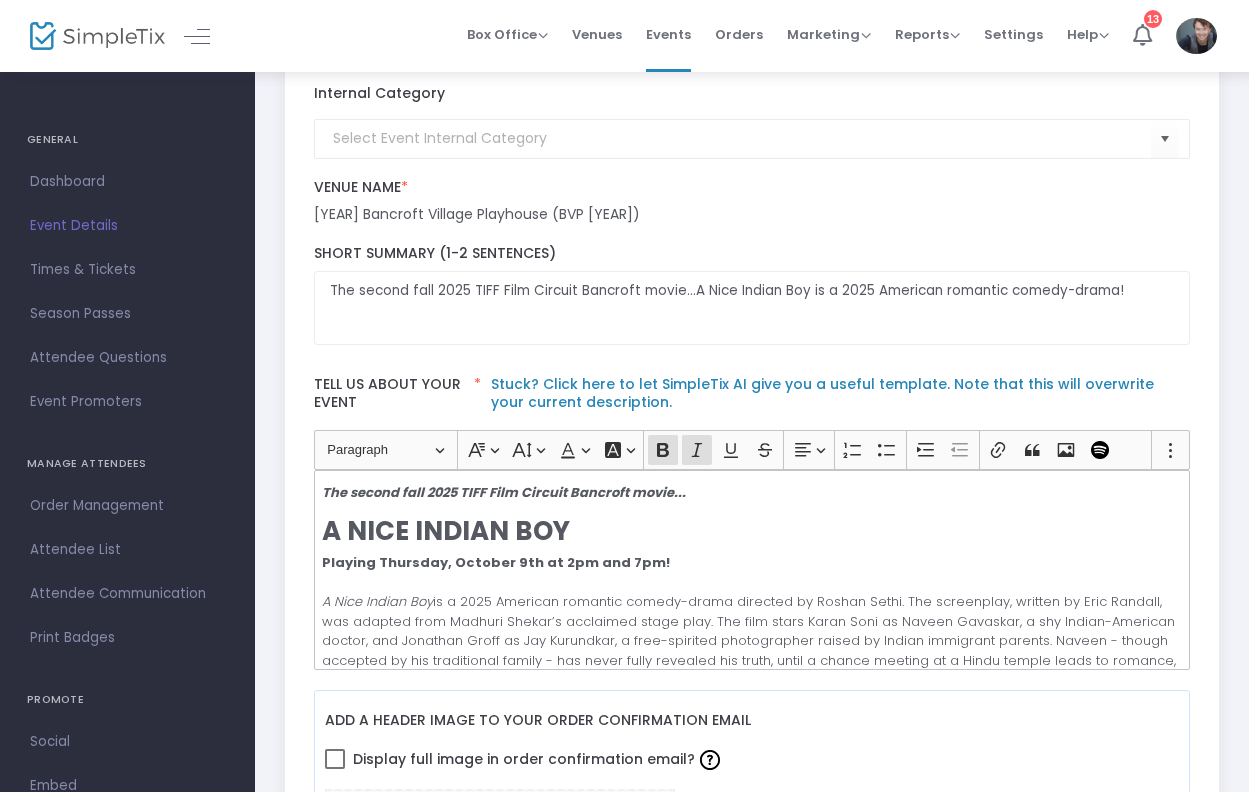 click on "Playing Thursday, October 9th at 2pm and 7pm! A Nice Indian Boy is a 2025 American romantic comedy-drama directed by Roshan Sethi. The screenplay, written by Eric Randall, was adapted from Madhuri Shekar’s acclaimed stage play. The film stars Karan Soni as Naveen Gavaskar, a shy Indian-American doctor, and Jonathan Groff as Jay Kurundkar, a free-spirited photographer raised by Indian immigrant parents. Naveen - though accepted by his traditional family - has never fully revealed his truth, until a chance meeting at a Hindu temple leads to romance, awkward introductions to family, and the longing for a grand, Indian wedding. As Jay meets Naveen’s parents (Zarna Garg and Harish Patel) and sister Arundhathi (Sunita Mani), cultural quirks and emotional resistance give way to heartfelt comedy - and a touching celebration of love, identity, and belonging. A Nice Indian Boy Rated PG for some language. Learn more about this film's content rating here. Regular tickets are $13.00 (HST included)" 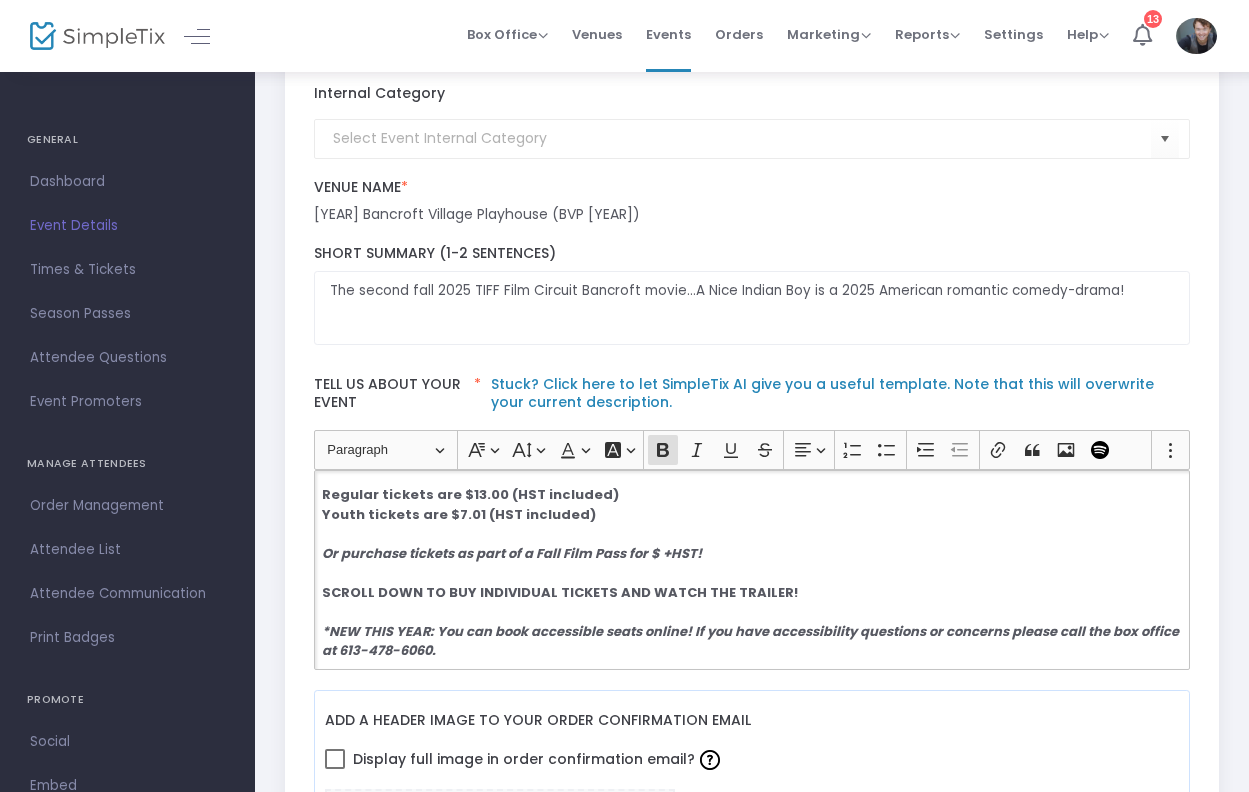 scroll, scrollTop: 446, scrollLeft: 0, axis: vertical 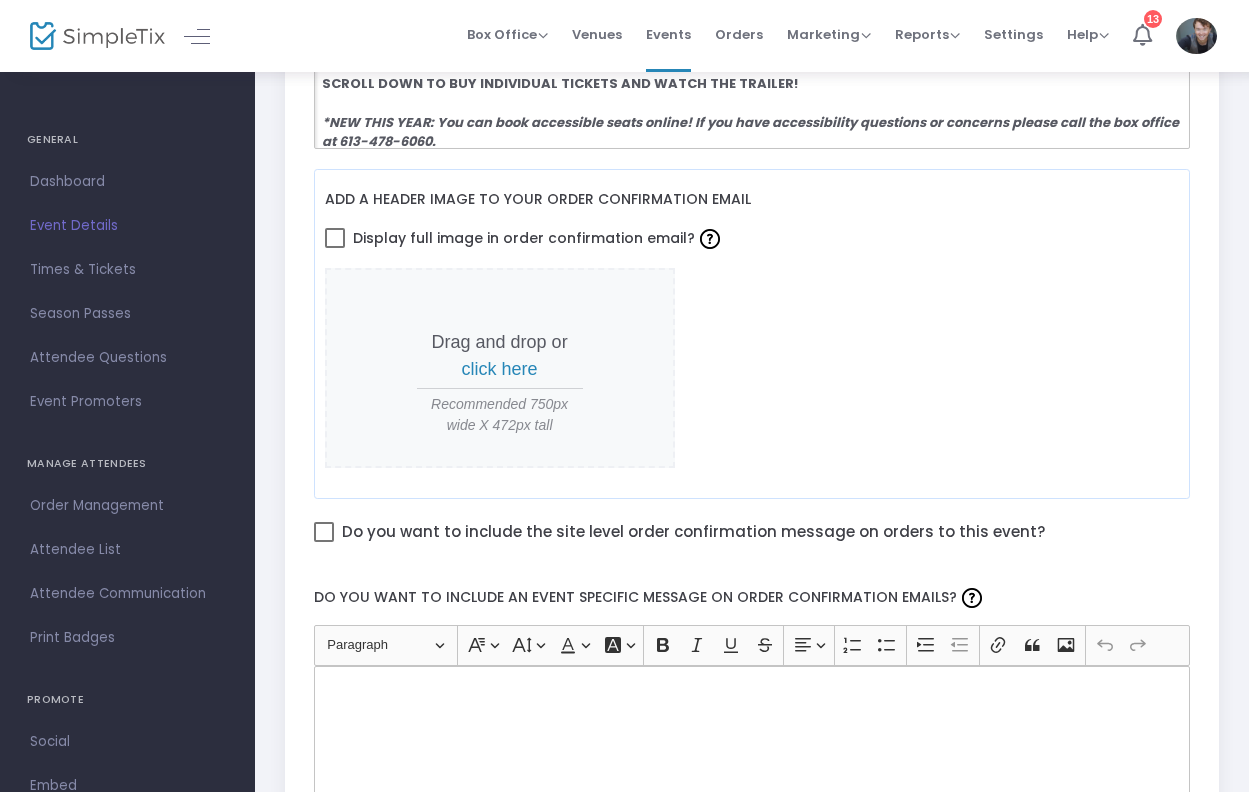 click 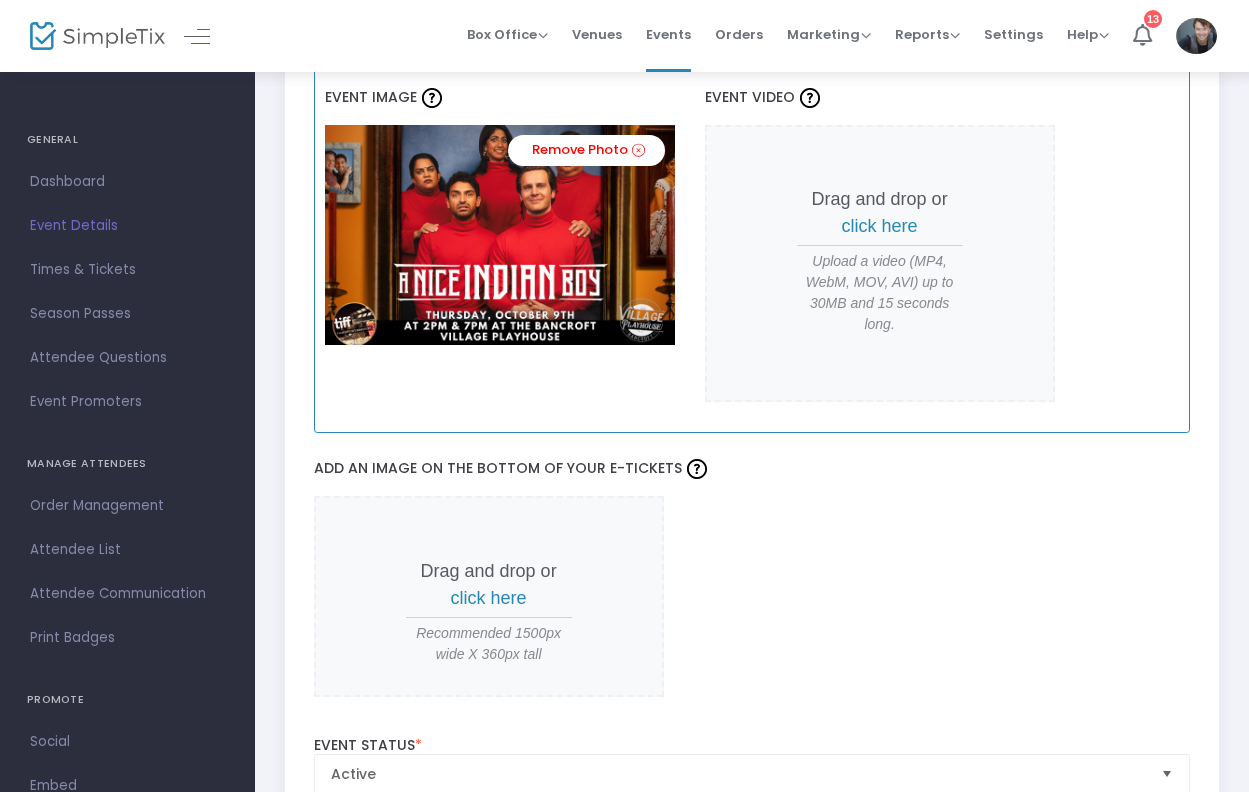 scroll, scrollTop: 1709, scrollLeft: 1, axis: both 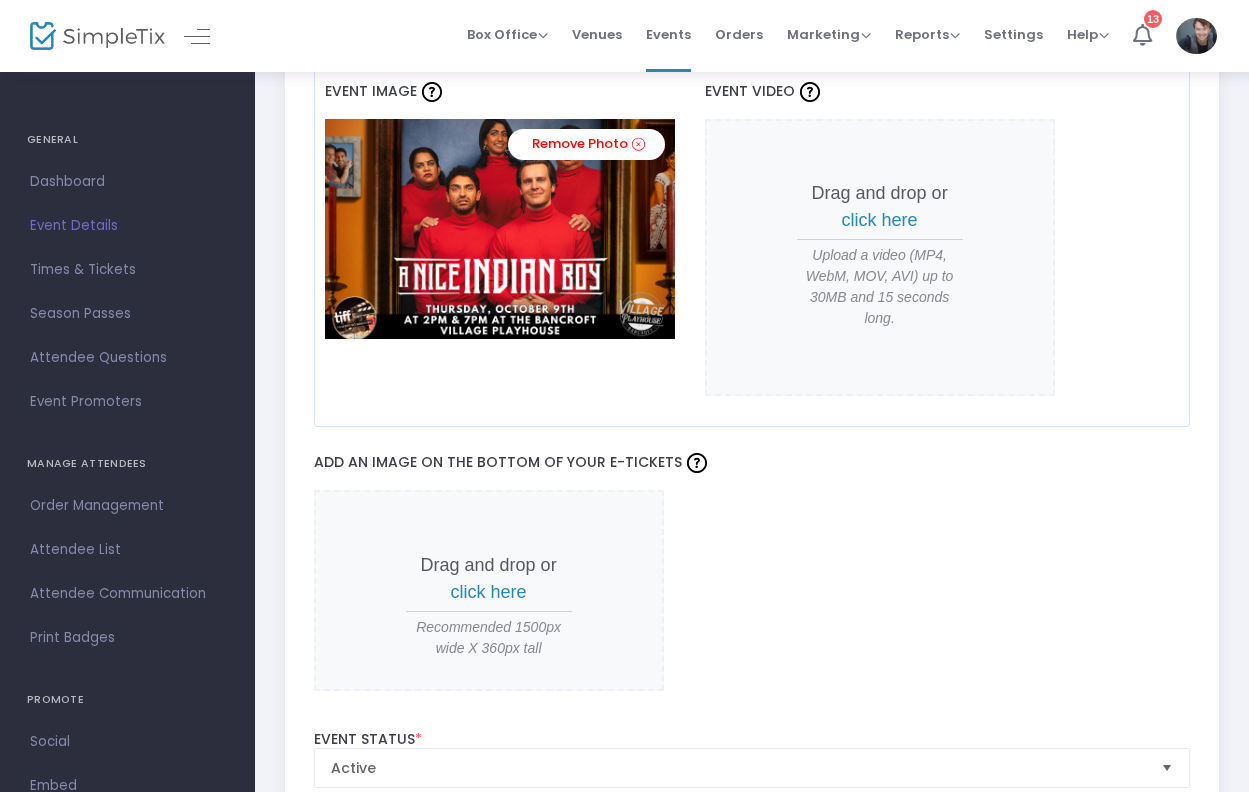 click on "click here" at bounding box center [489, 592] 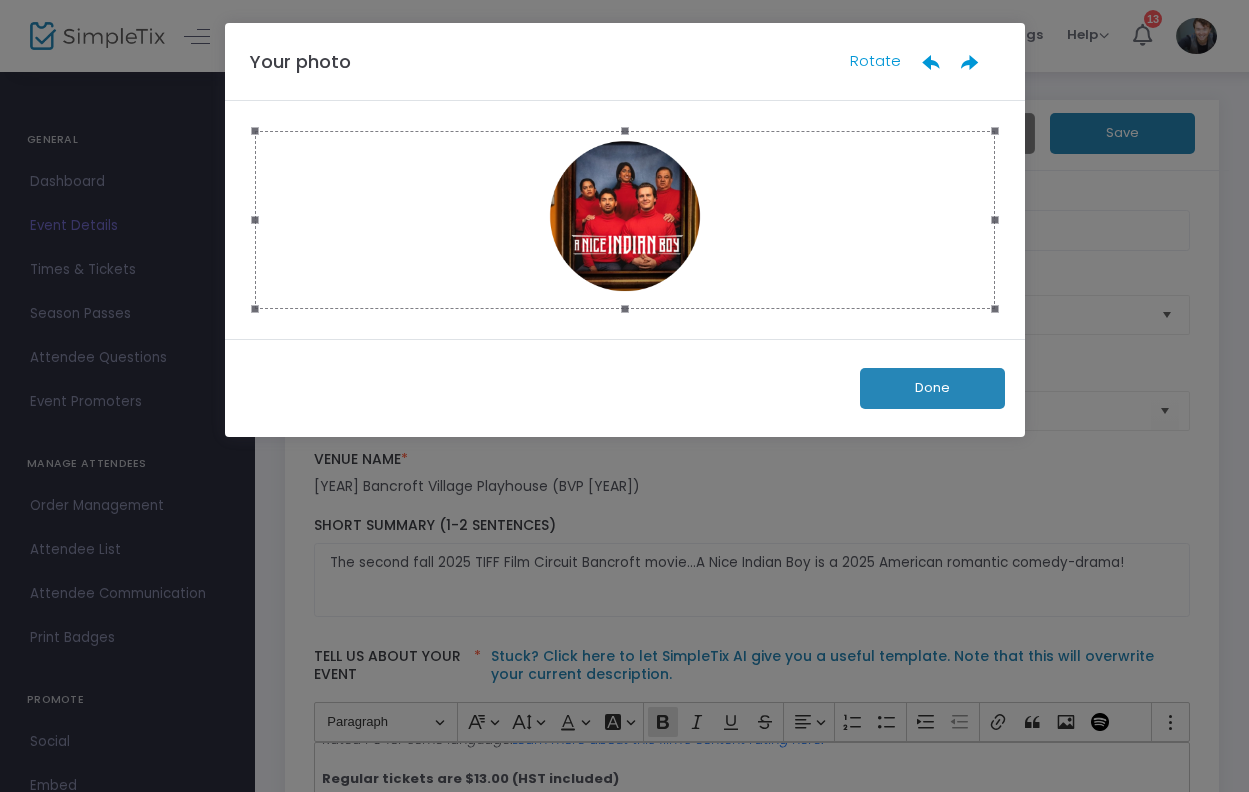 scroll, scrollTop: 0, scrollLeft: 0, axis: both 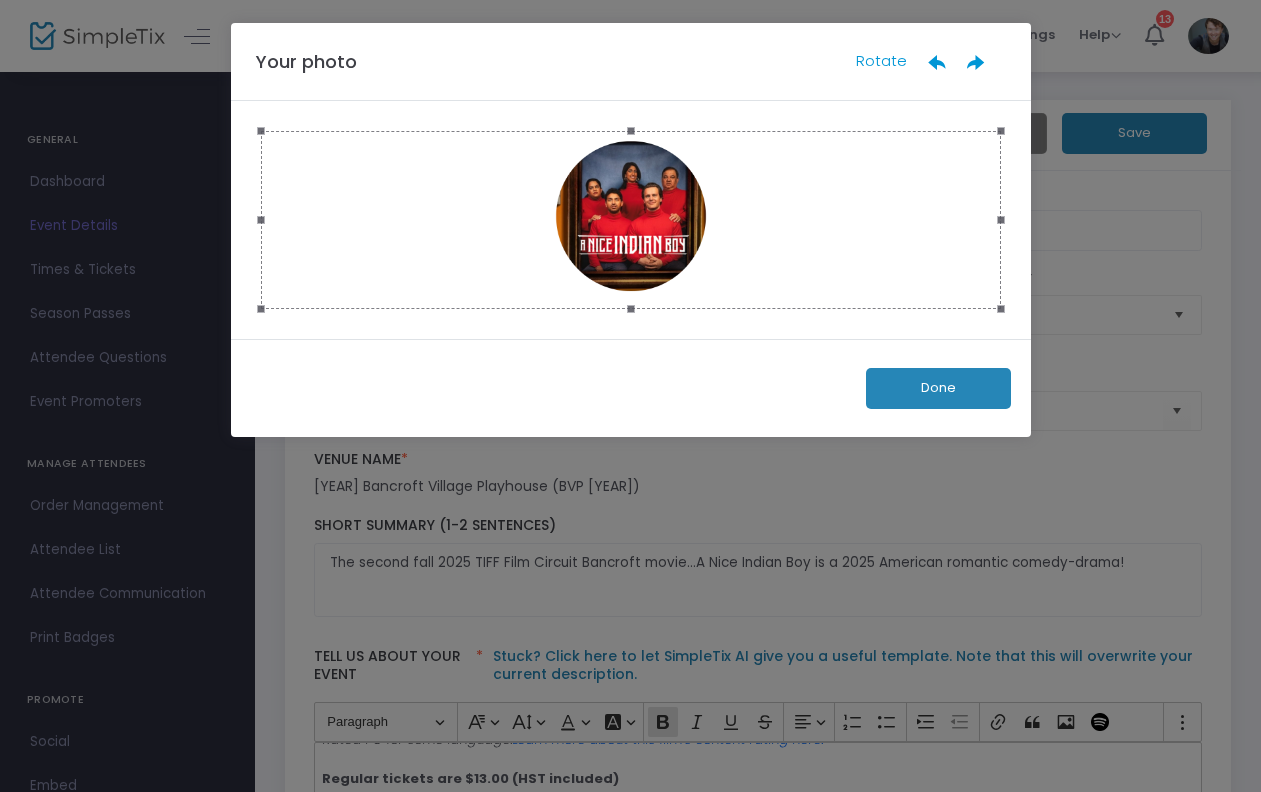 click on "Done" 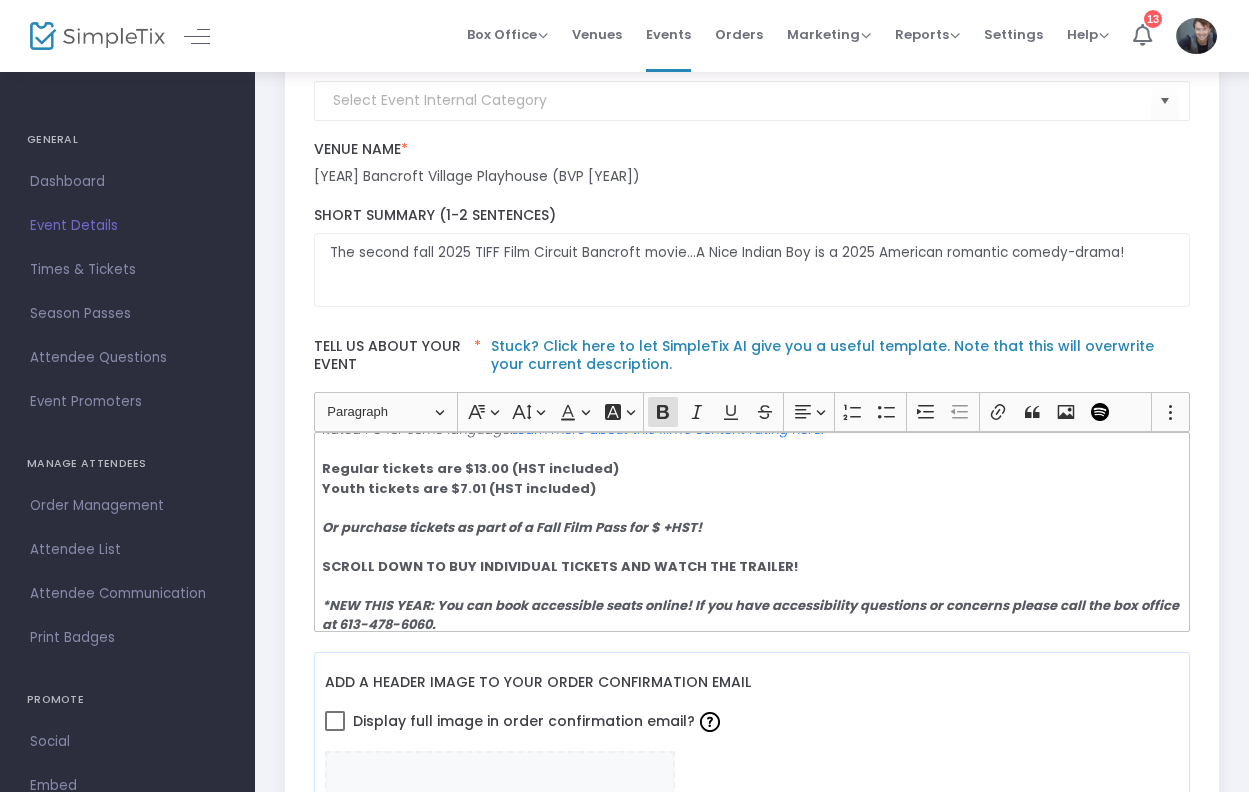 scroll, scrollTop: 317, scrollLeft: 0, axis: vertical 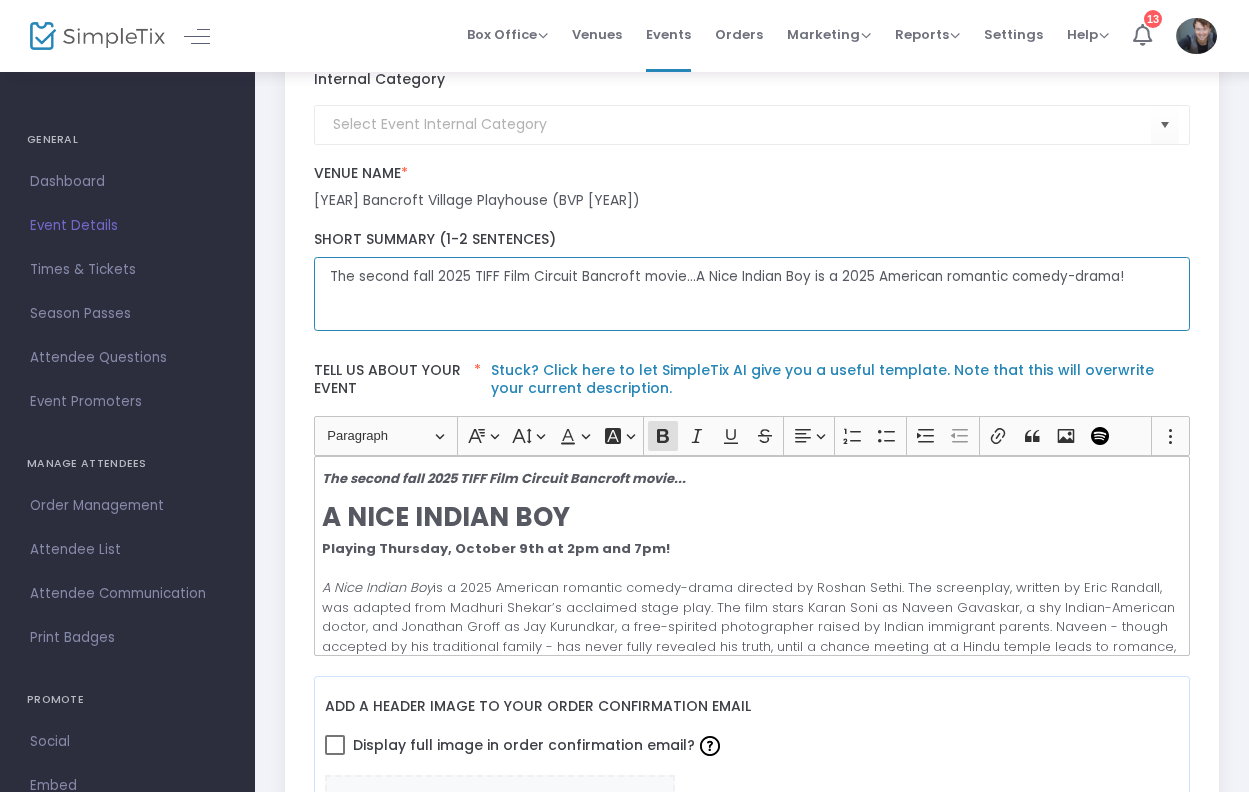 click on "The second fall 2025 TIFF Film Circuit Bancroft movie...A Nice Indian Boy is a 2025 American romantic comedy-drama!" 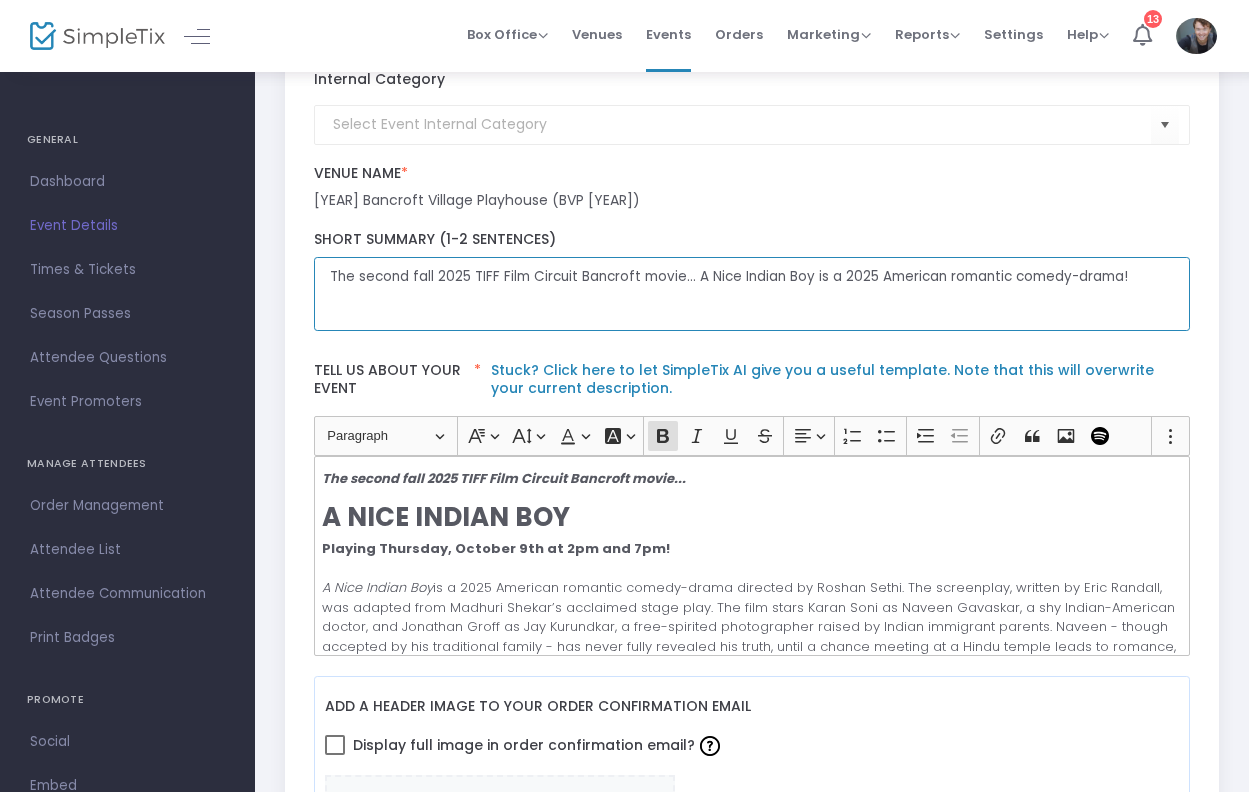 click on "The second fall 2025 TIFF Film Circuit Bancroft movie... A Nice Indian Boy is a 2025 American romantic comedy-drama!" 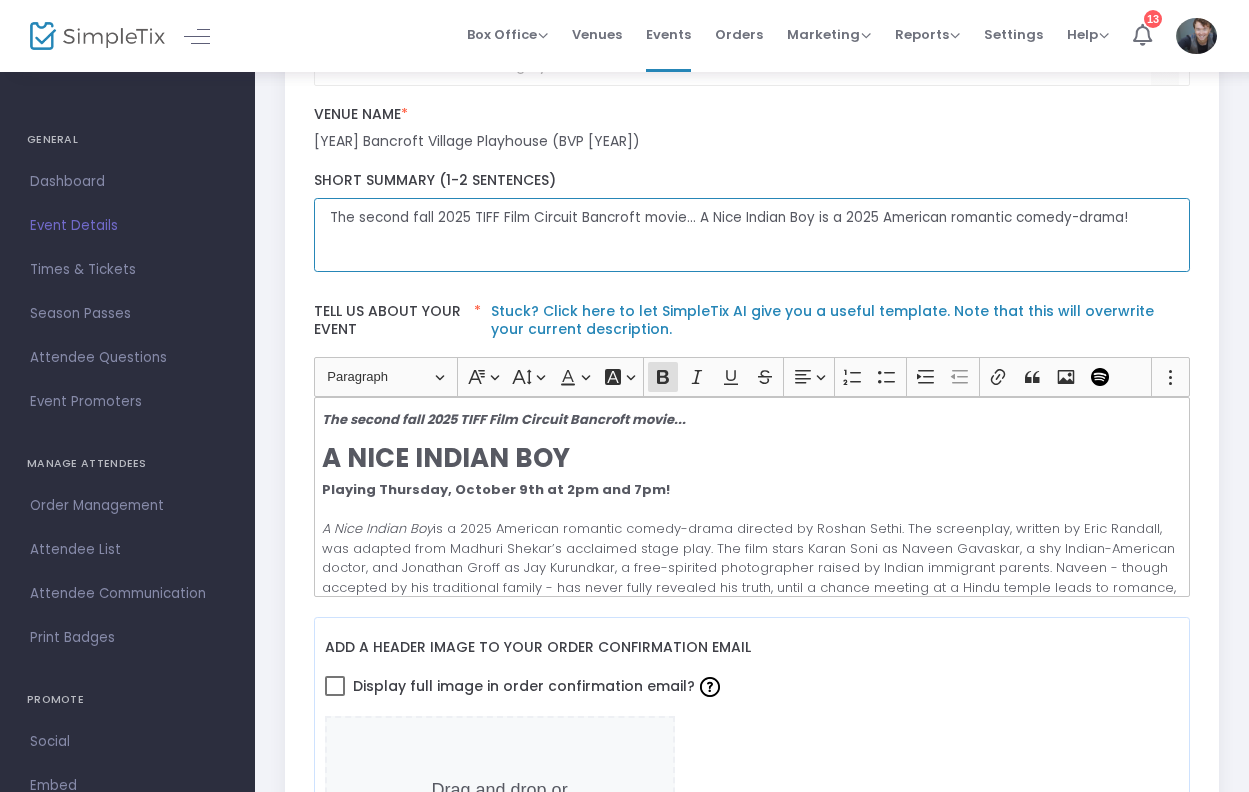 scroll, scrollTop: 403, scrollLeft: 0, axis: vertical 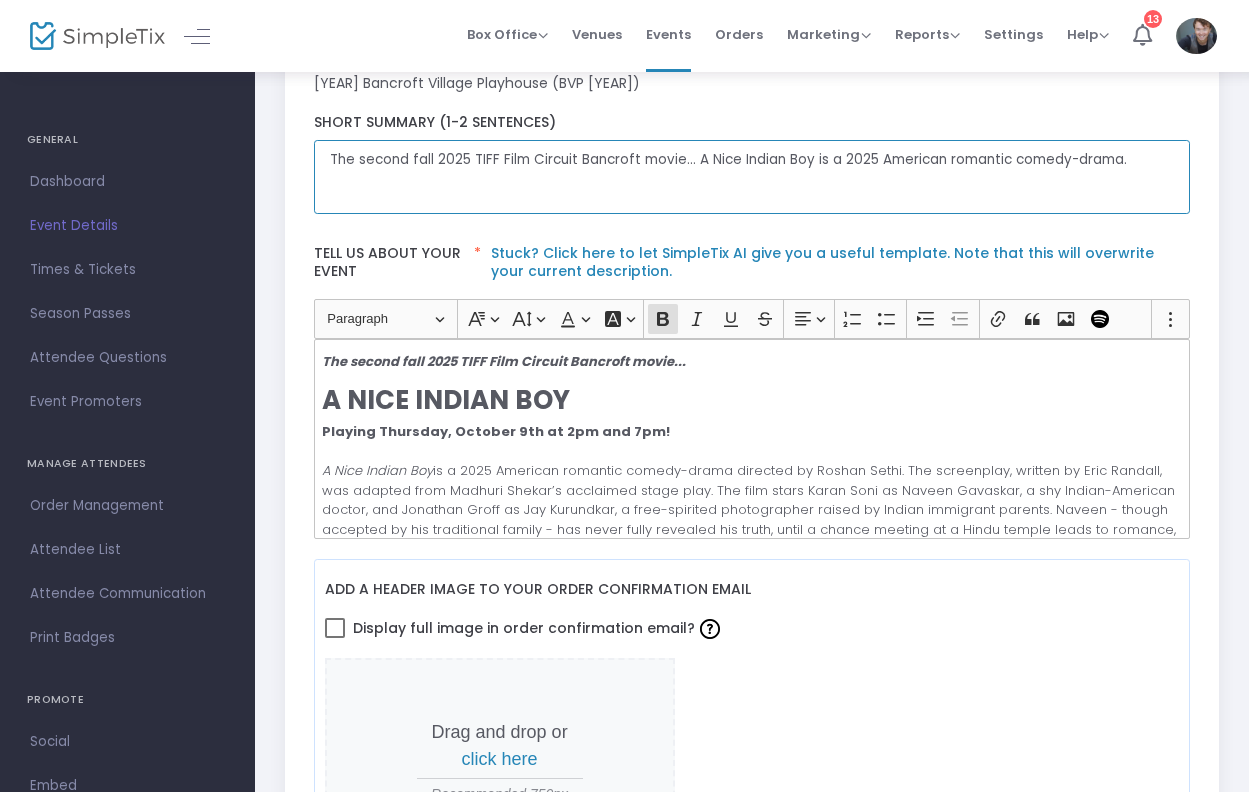 type on "The second fall 2025 TIFF Film Circuit Bancroft movie... A Nice Indian Boy is a 2025 American romantic comedy-drama." 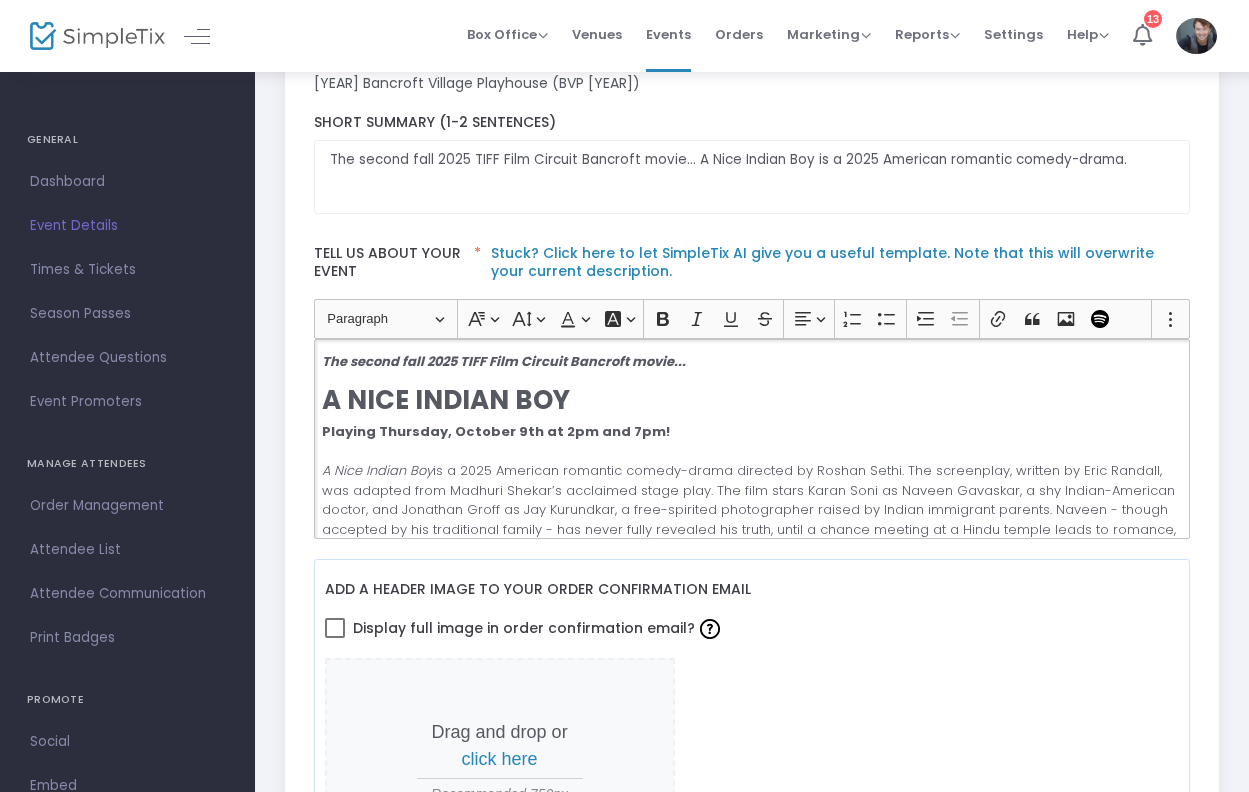click on "Playing Thursday, October 9th at 2pm and 7pm! A Nice Indian Boy is a 2025 American romantic comedy-drama directed by Roshan Sethi. The screenplay, written by Eric Randall, was adapted from Madhuri Shekar’s acclaimed stage play. The film stars Karan Soni as Naveen Gavaskar, a shy Indian-American doctor, and Jonathan Groff as Jay Kurundkar, a free-spirited photographer raised by Indian immigrant parents. Naveen - though accepted by his traditional family - has never fully revealed his truth, until a chance meeting at a Hindu temple leads to romance, awkward introductions to family, and the longing for a grand, Indian wedding. As Jay meets Naveen’s parents (Zarna Garg and Harish Patel) and sister Arundhathi (Sunita Mani), cultural quirks and emotional resistance give way to heartfelt comedy - and a touching celebration of love, identity, and belonging. A Nice Indian Boy Rated PG for some language. Learn more about this film's content rating here. Regular tickets are $13.00 (HST included)" 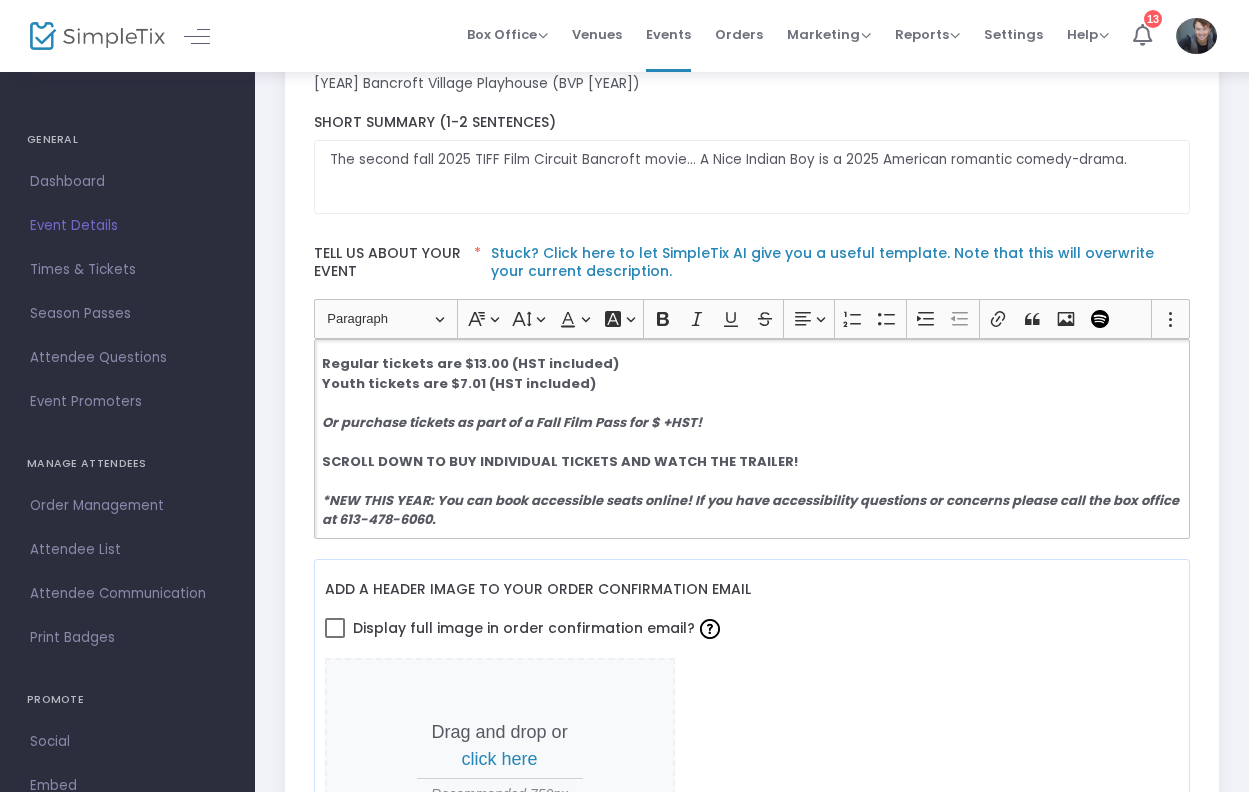 scroll, scrollTop: 446, scrollLeft: 0, axis: vertical 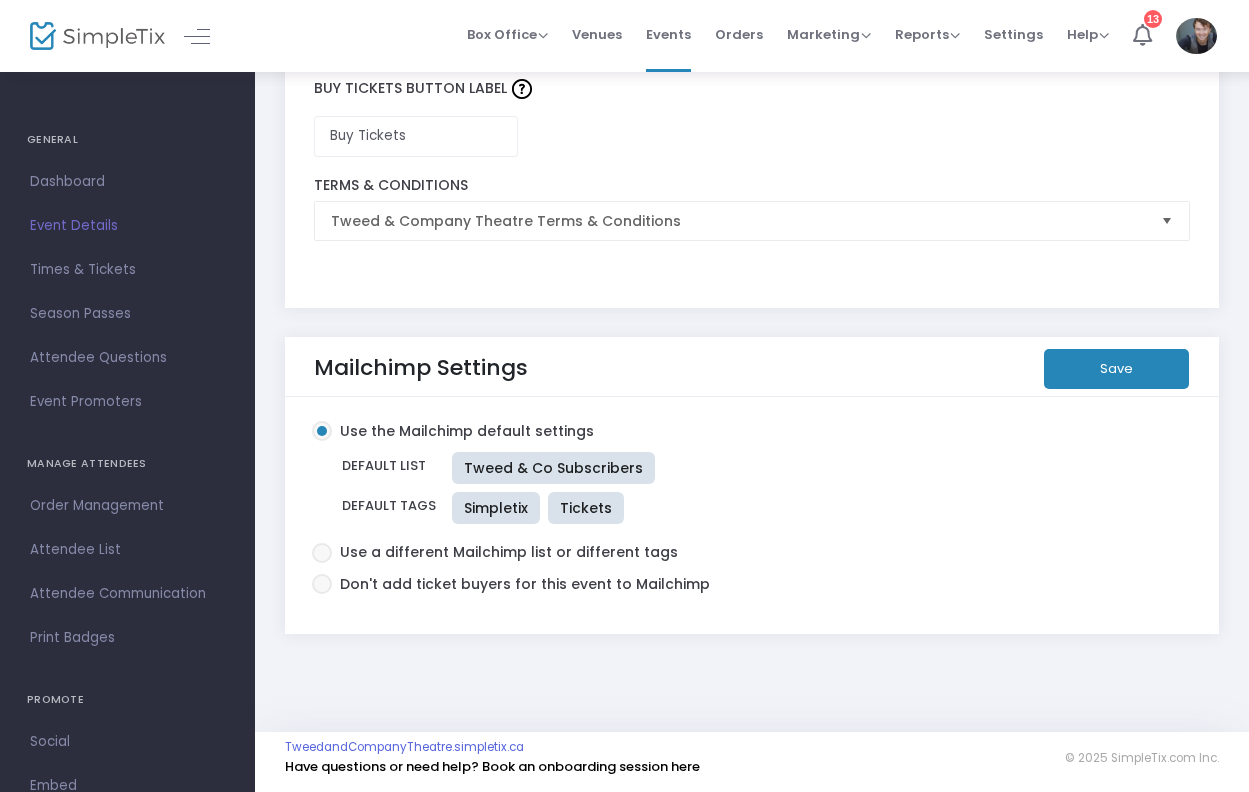 click at bounding box center (322, 553) 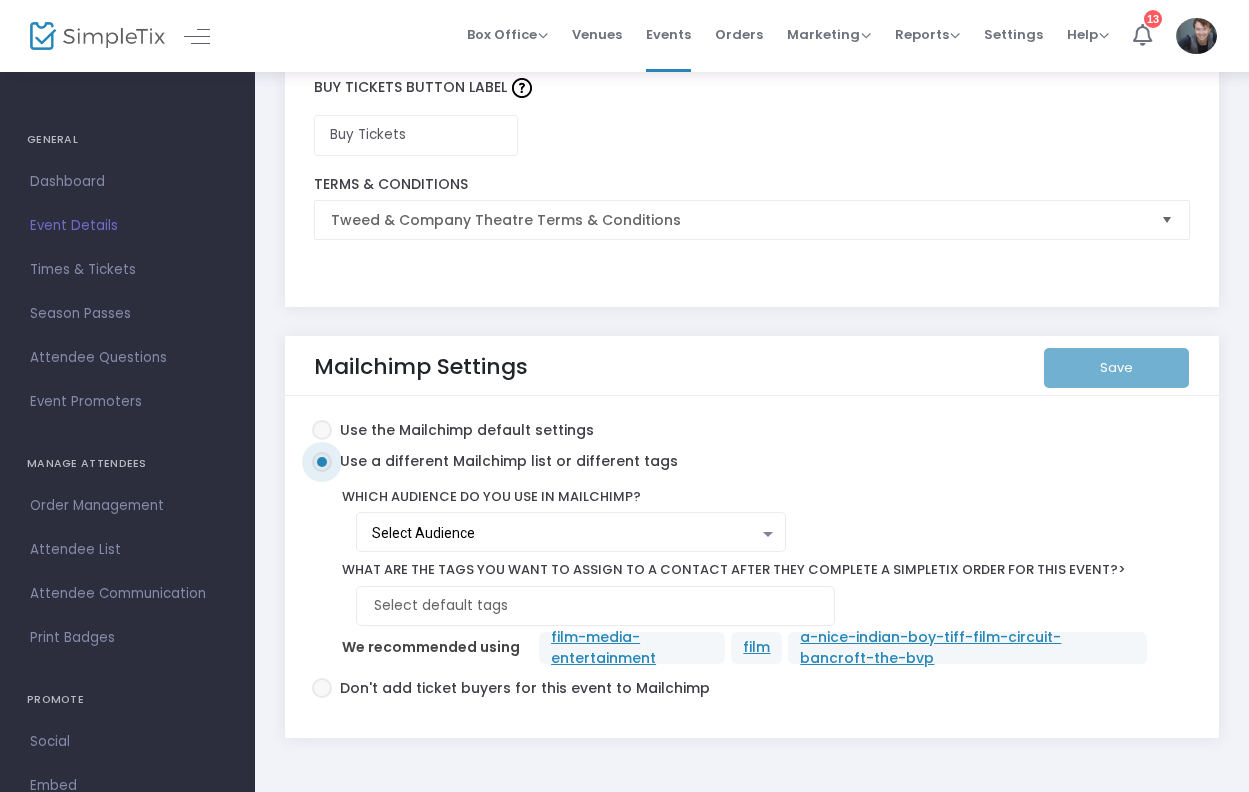 click on "Select Audience" at bounding box center [423, 533] 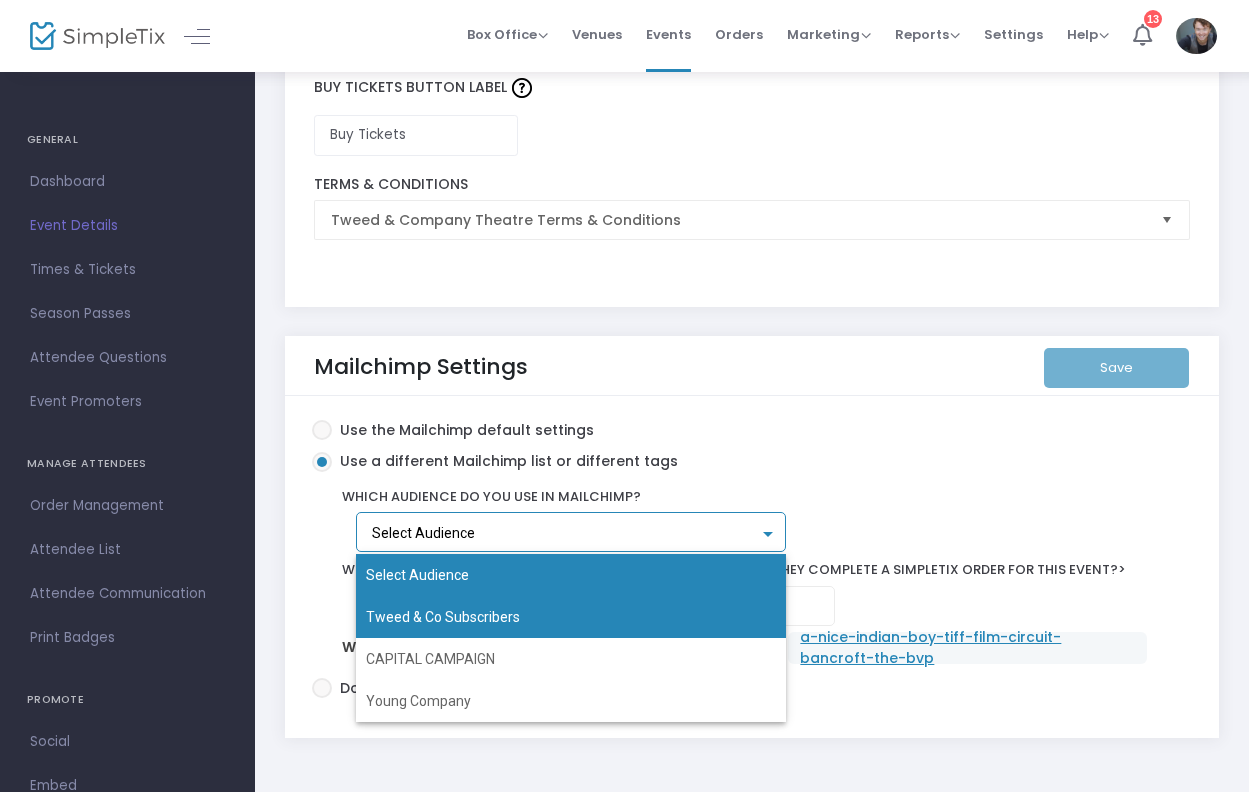 click on "Tweed & Co Subscribers" at bounding box center [571, 617] 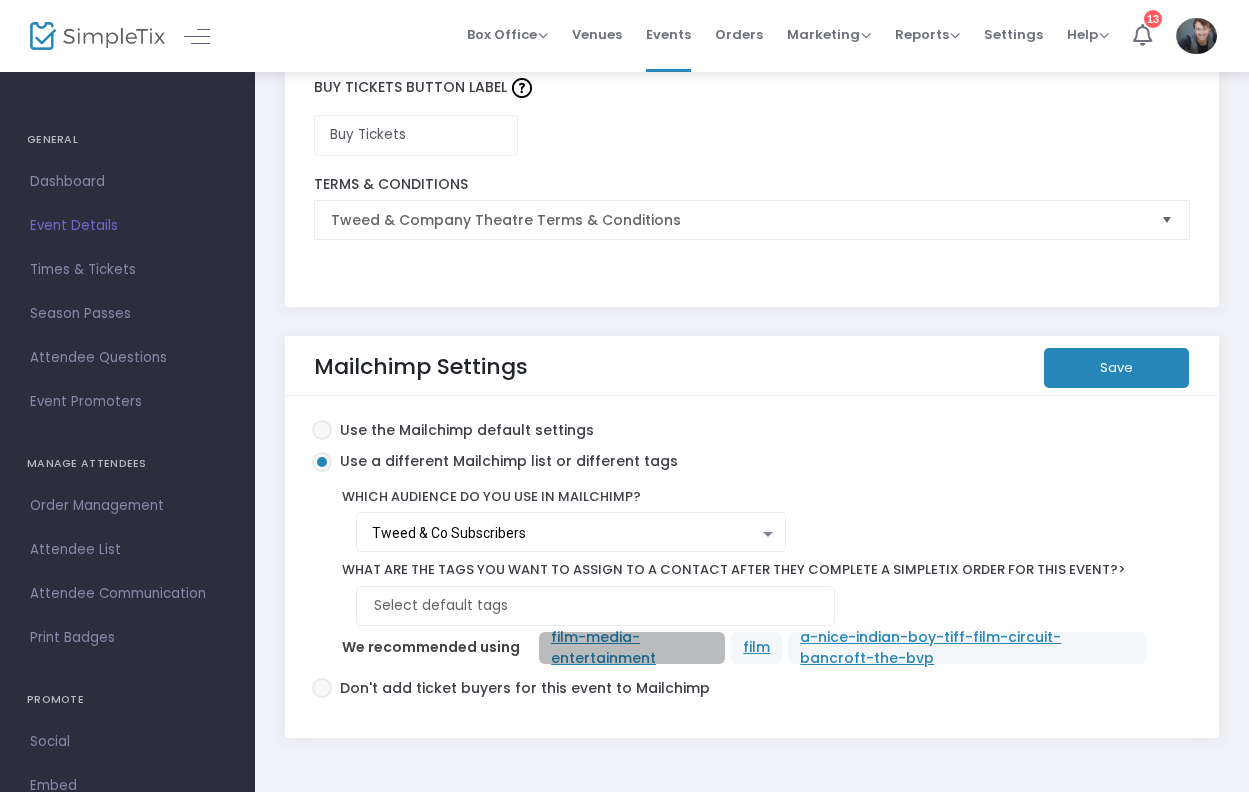 click on "film-media-entertainment" at bounding box center (632, 648) 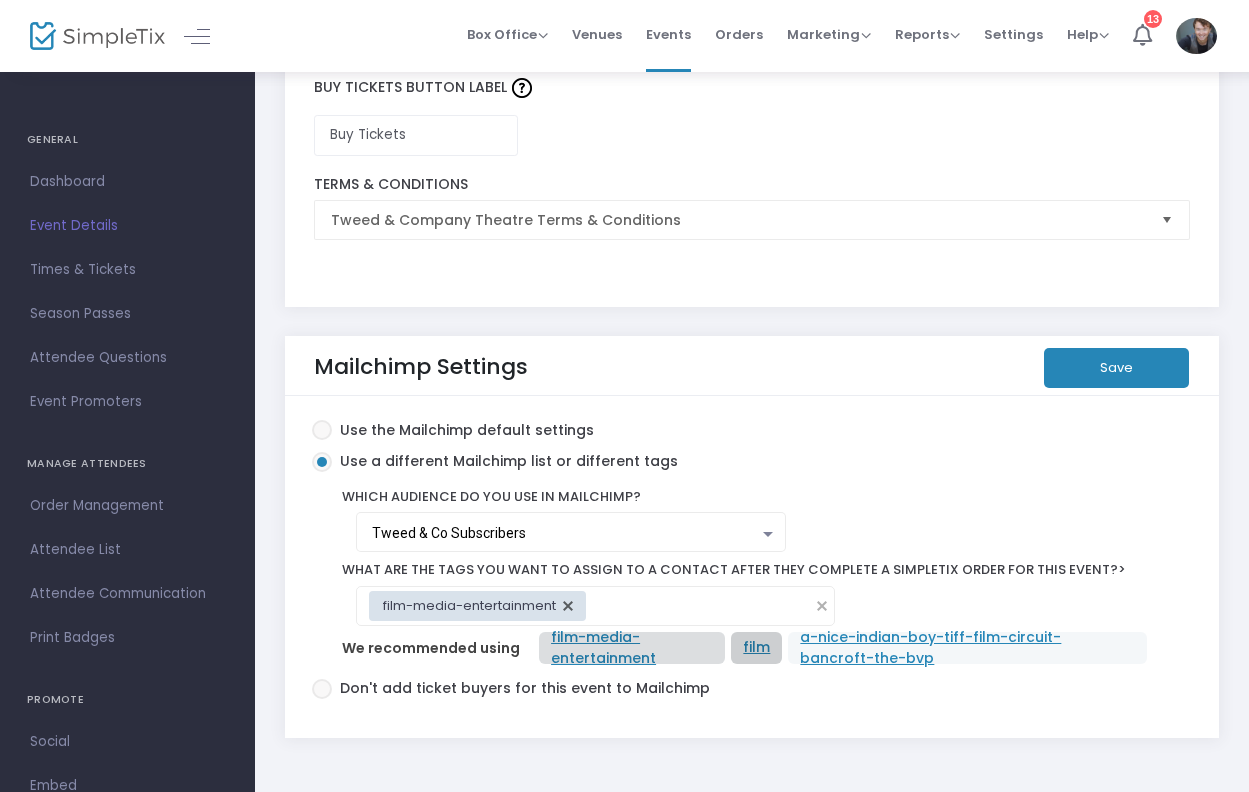click on "film" at bounding box center (756, 648) 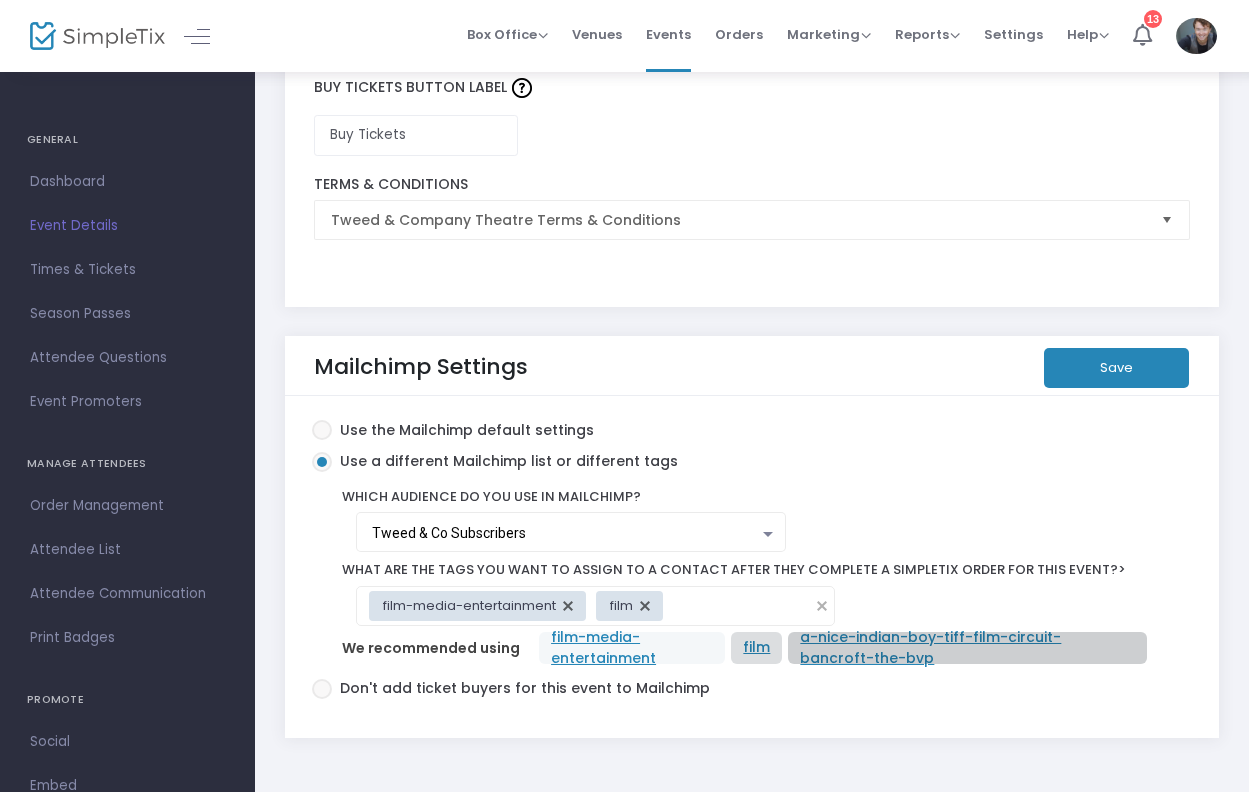 click on "a-nice-indian-boy-tiff-film-circuit-bancroft-the-bvp" at bounding box center (967, 648) 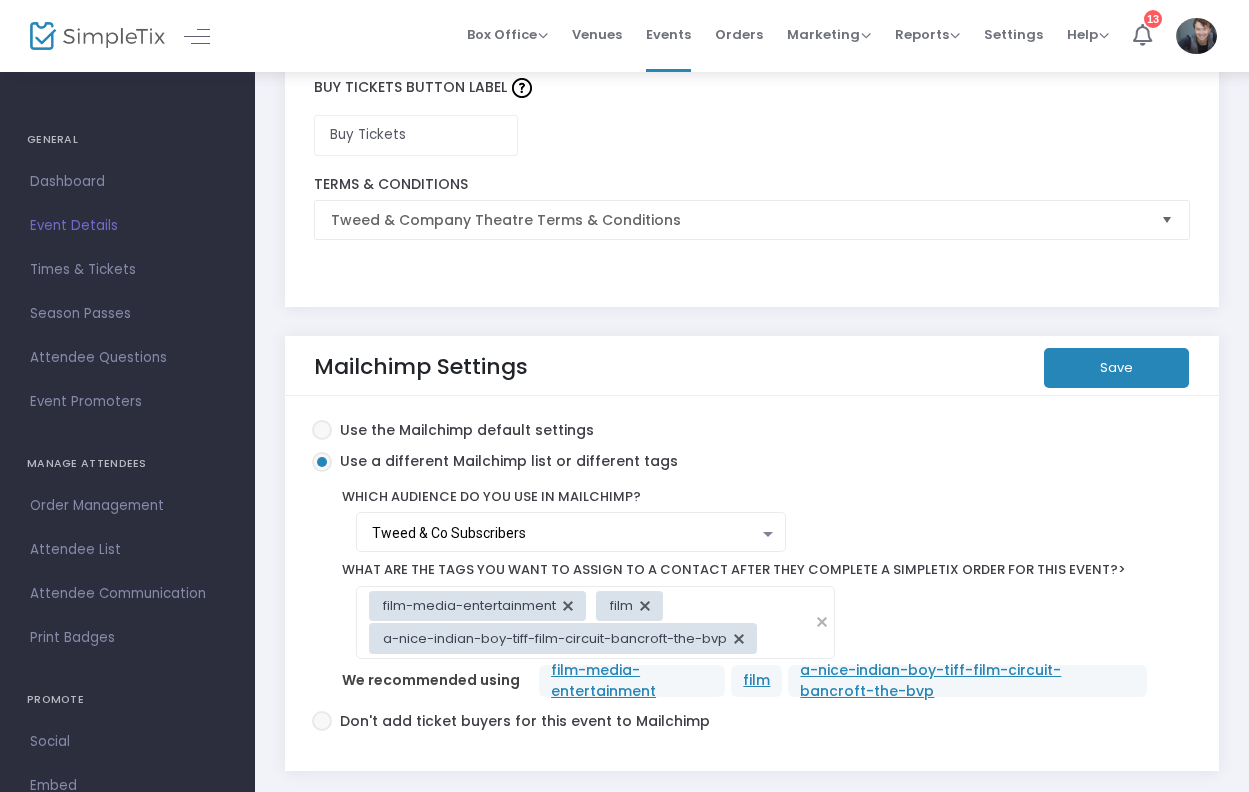 click on "Save" 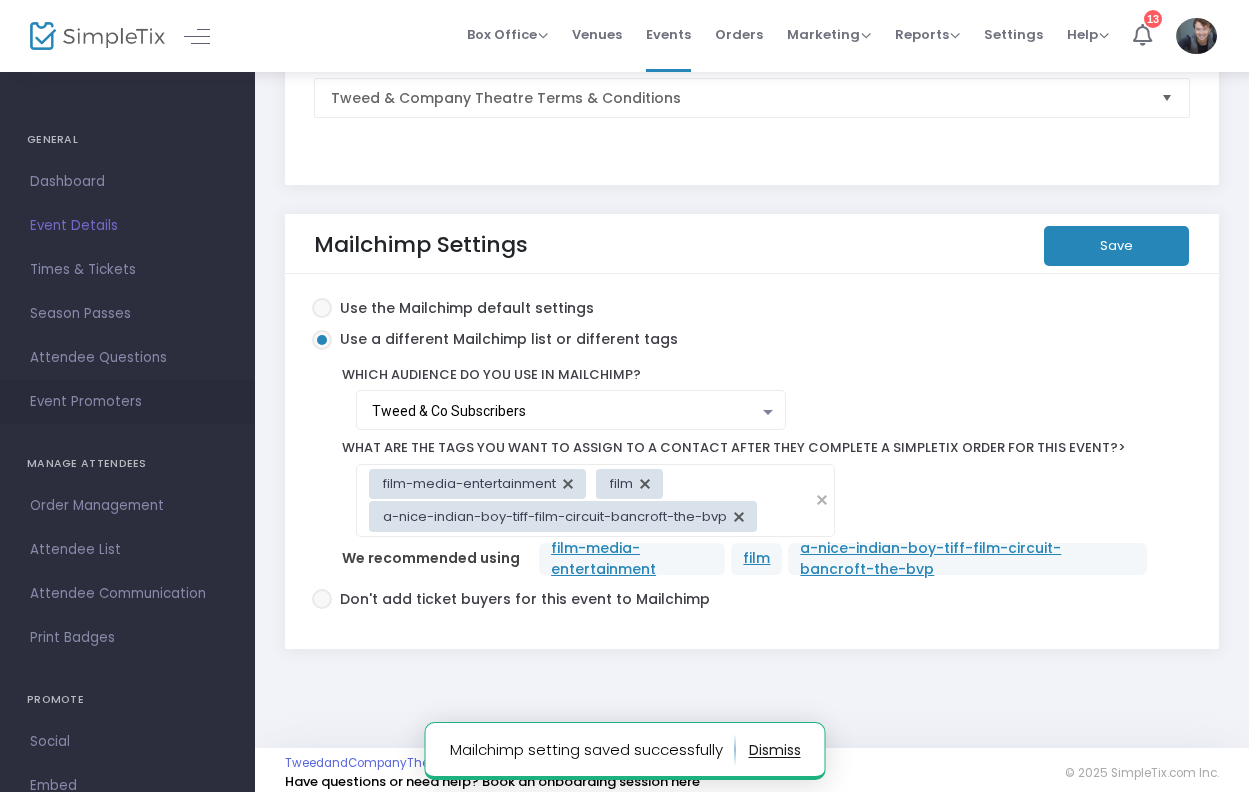 scroll, scrollTop: 3307, scrollLeft: 0, axis: vertical 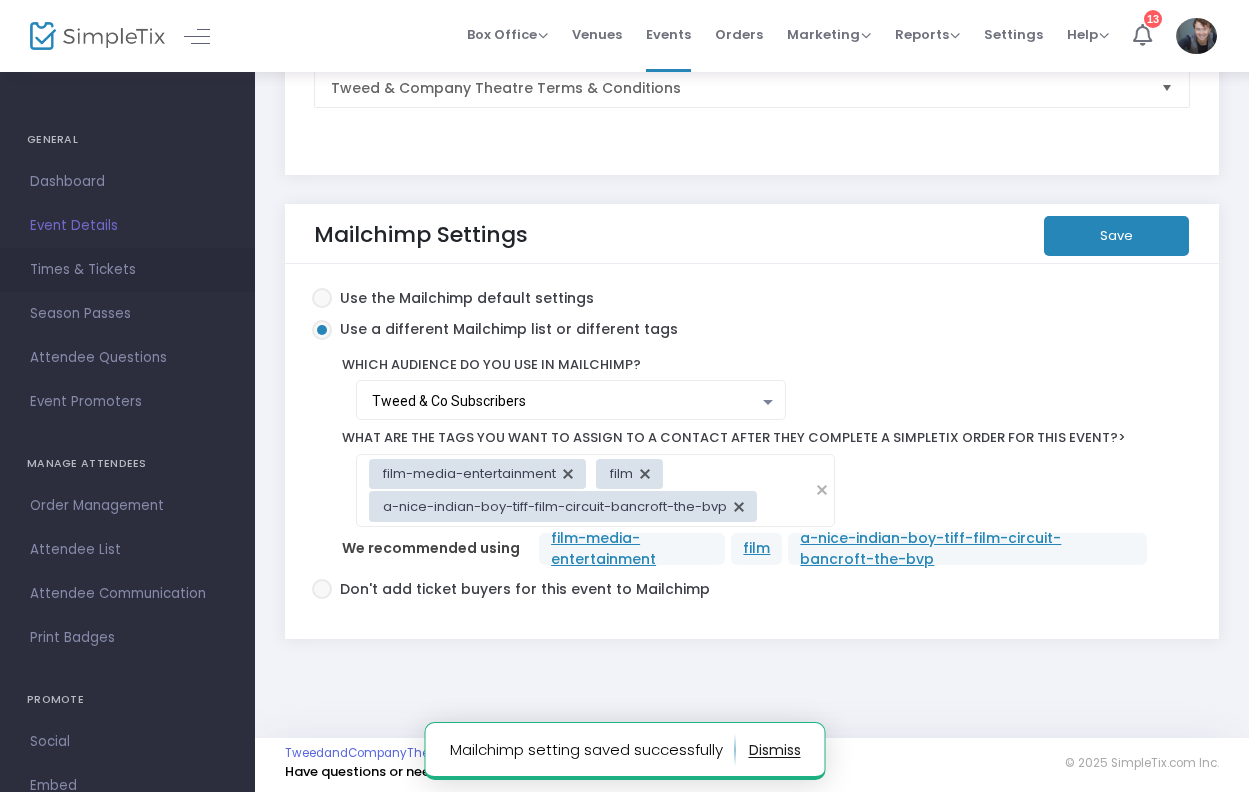 click on "Times & Tickets" at bounding box center (127, 270) 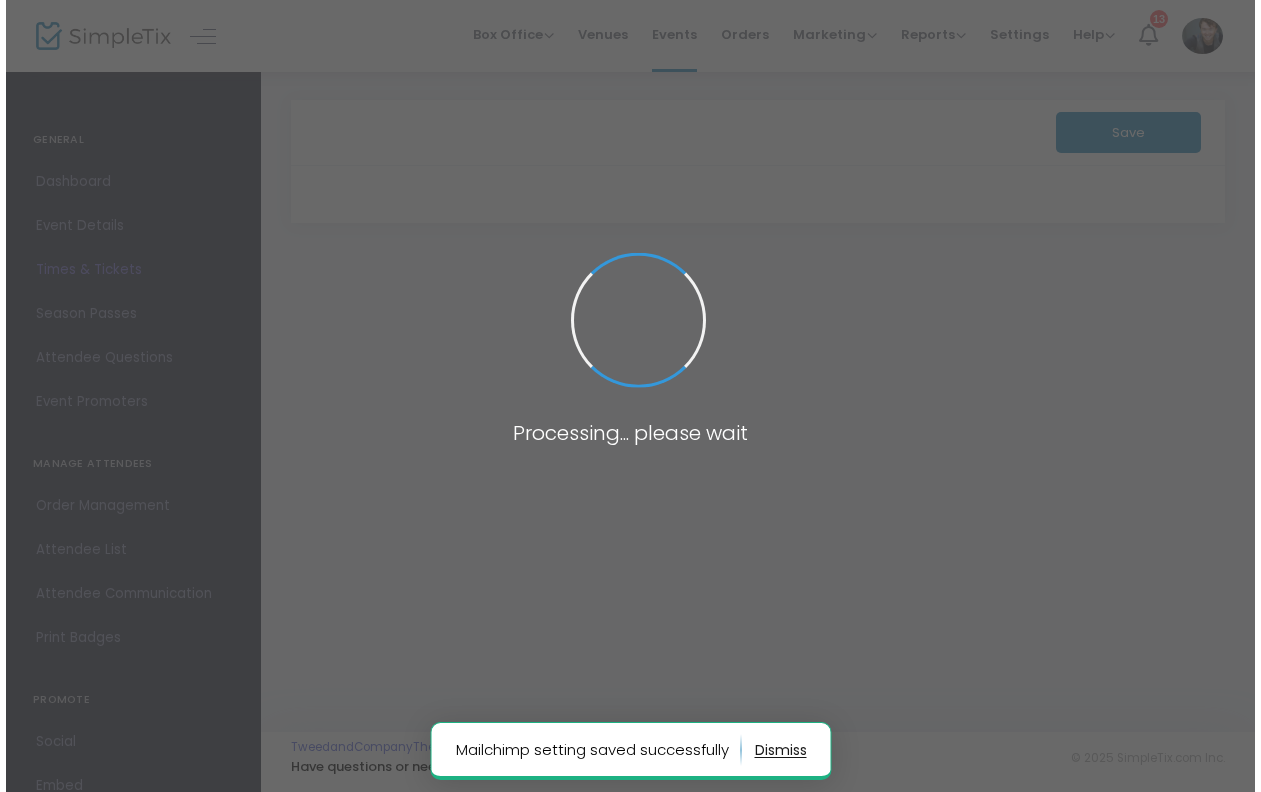 scroll, scrollTop: 0, scrollLeft: 0, axis: both 